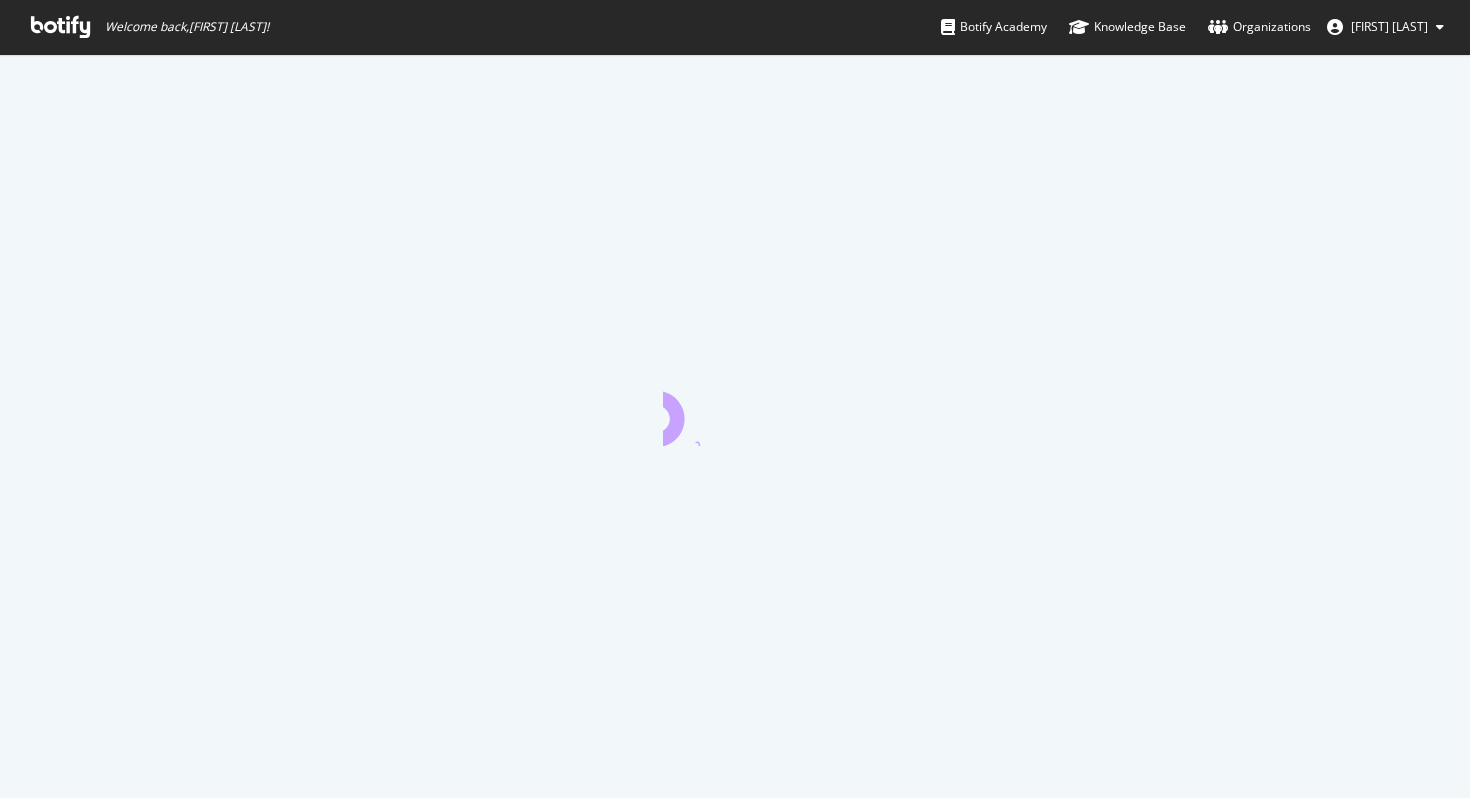 scroll, scrollTop: 0, scrollLeft: 0, axis: both 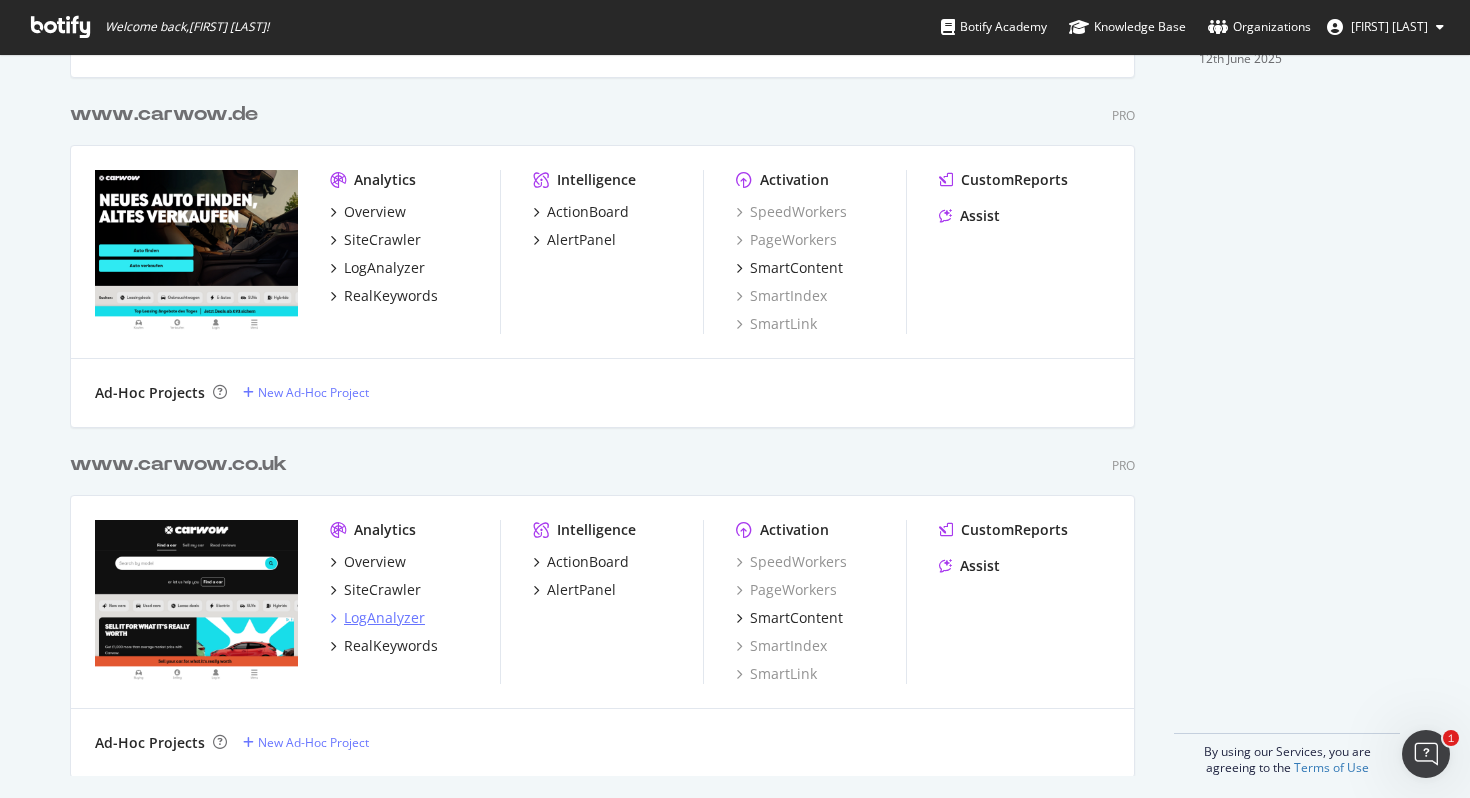 click on "LogAnalyzer" at bounding box center (384, 618) 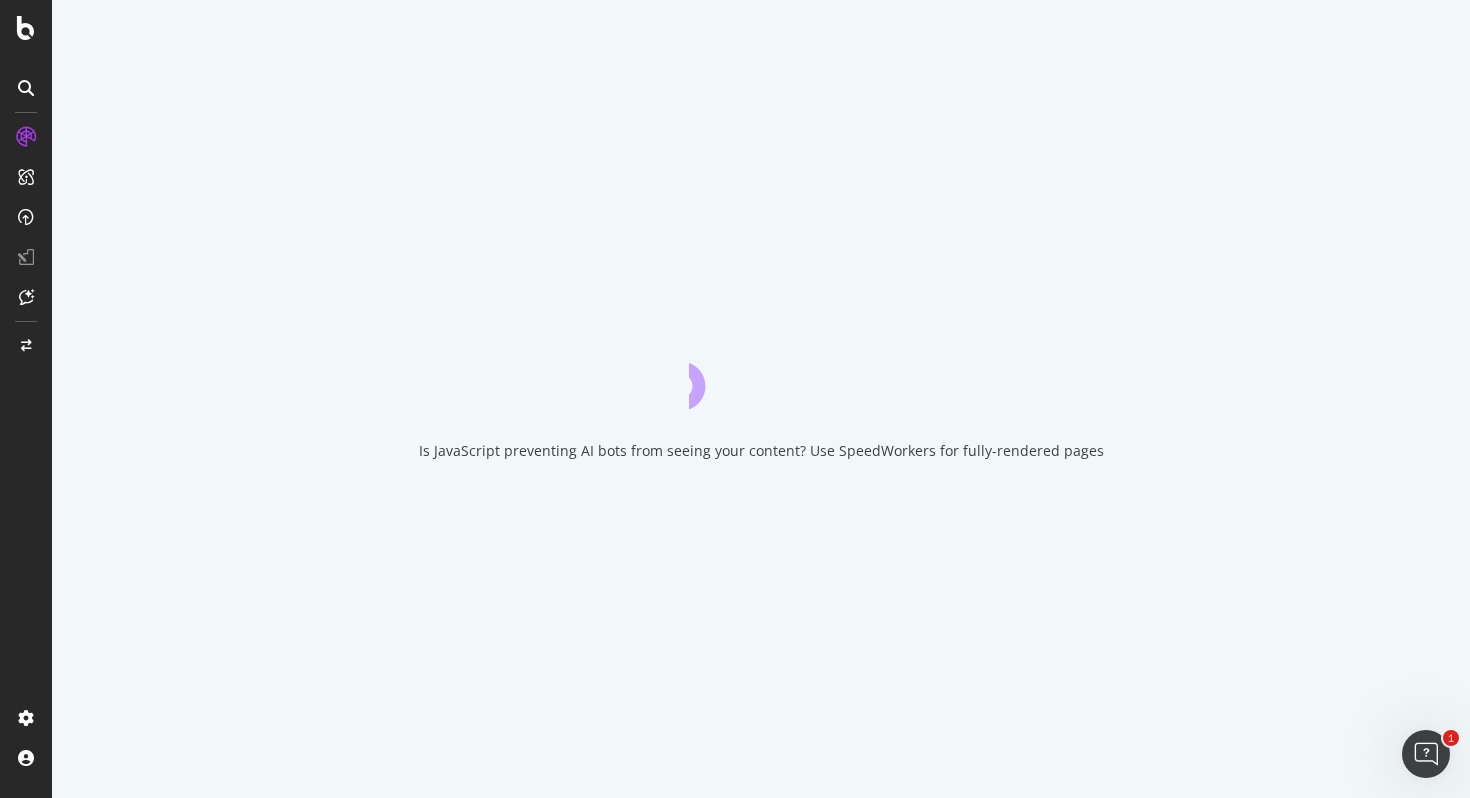 scroll, scrollTop: 0, scrollLeft: 0, axis: both 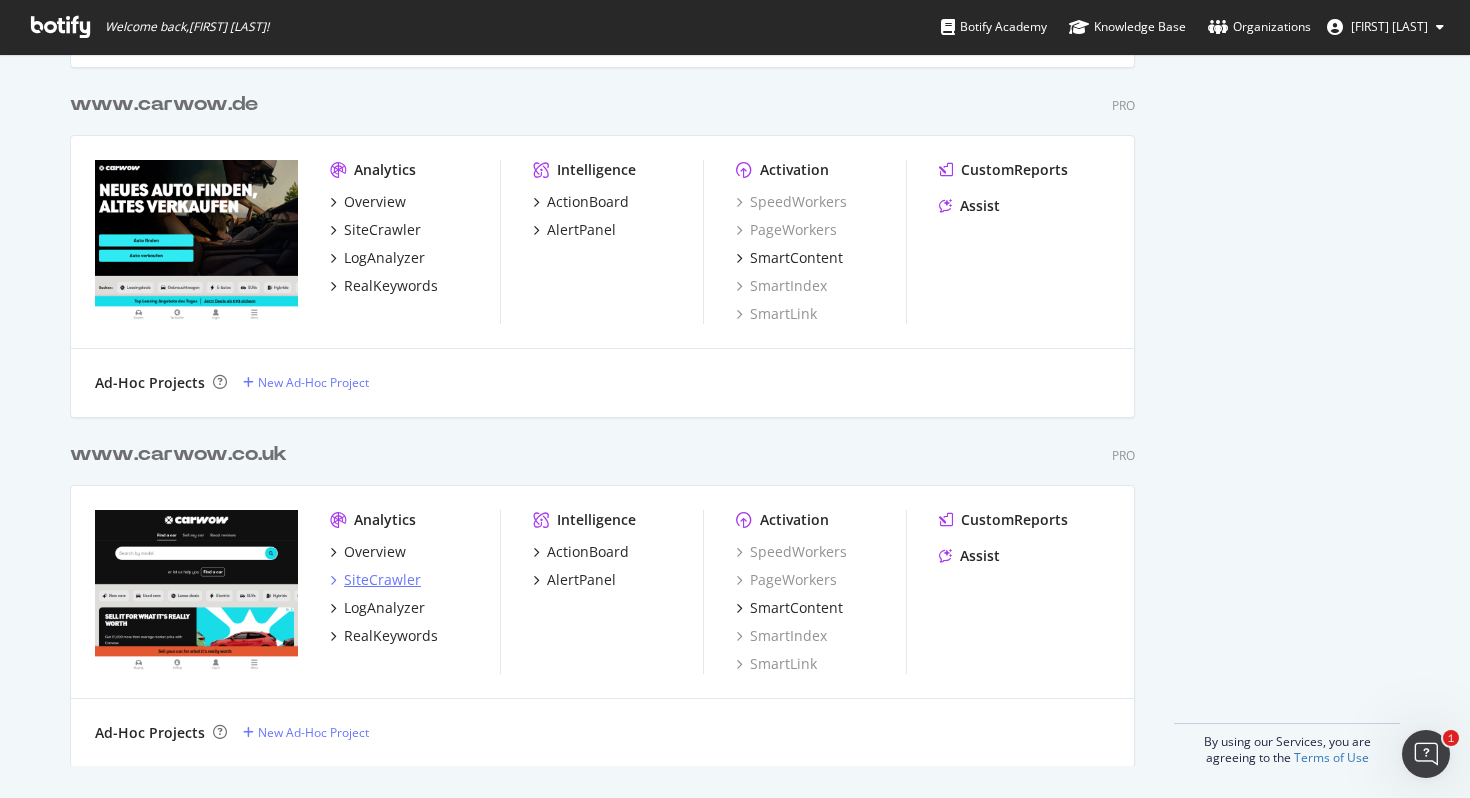 click on "SiteCrawler" at bounding box center [382, 580] 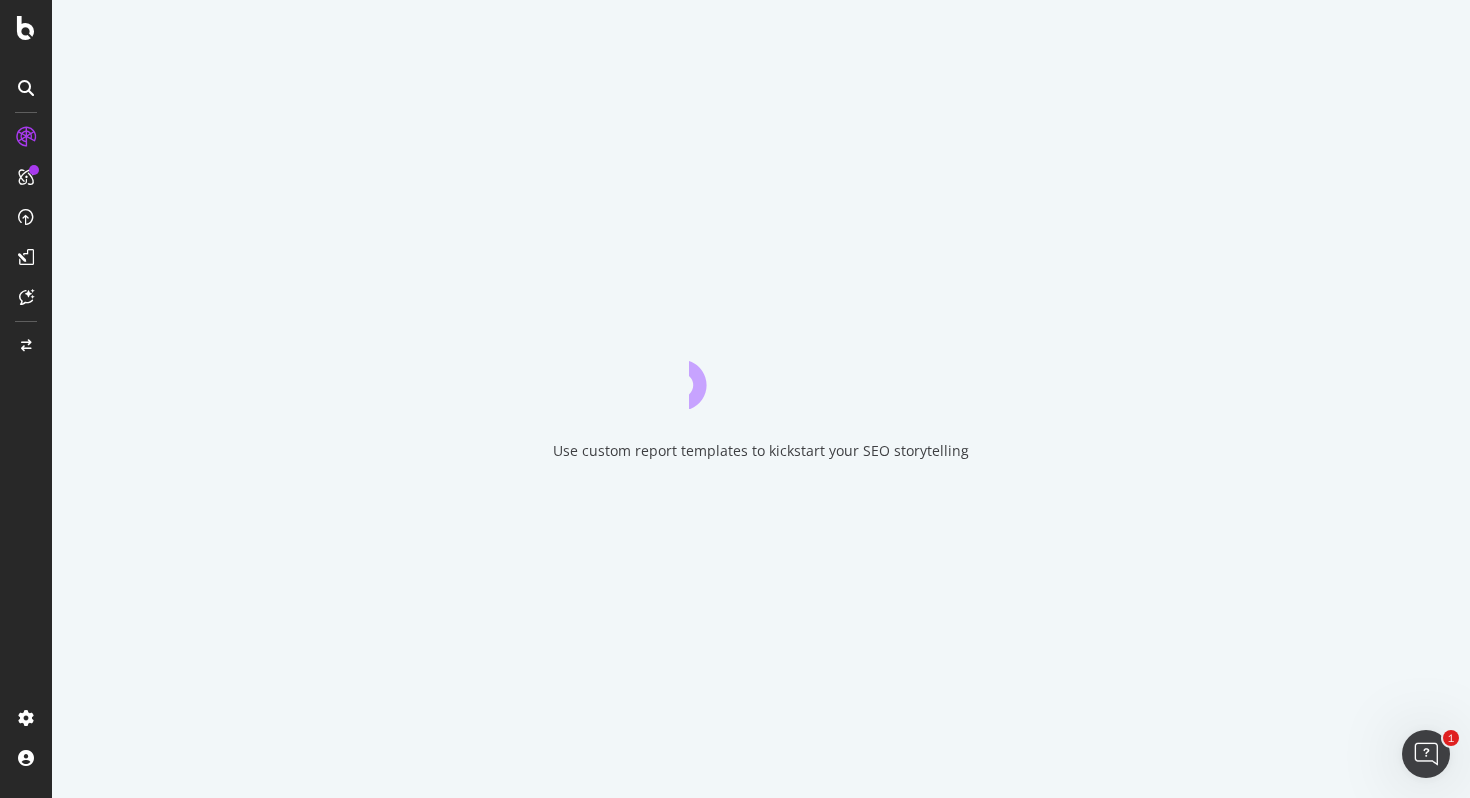 scroll, scrollTop: 0, scrollLeft: 0, axis: both 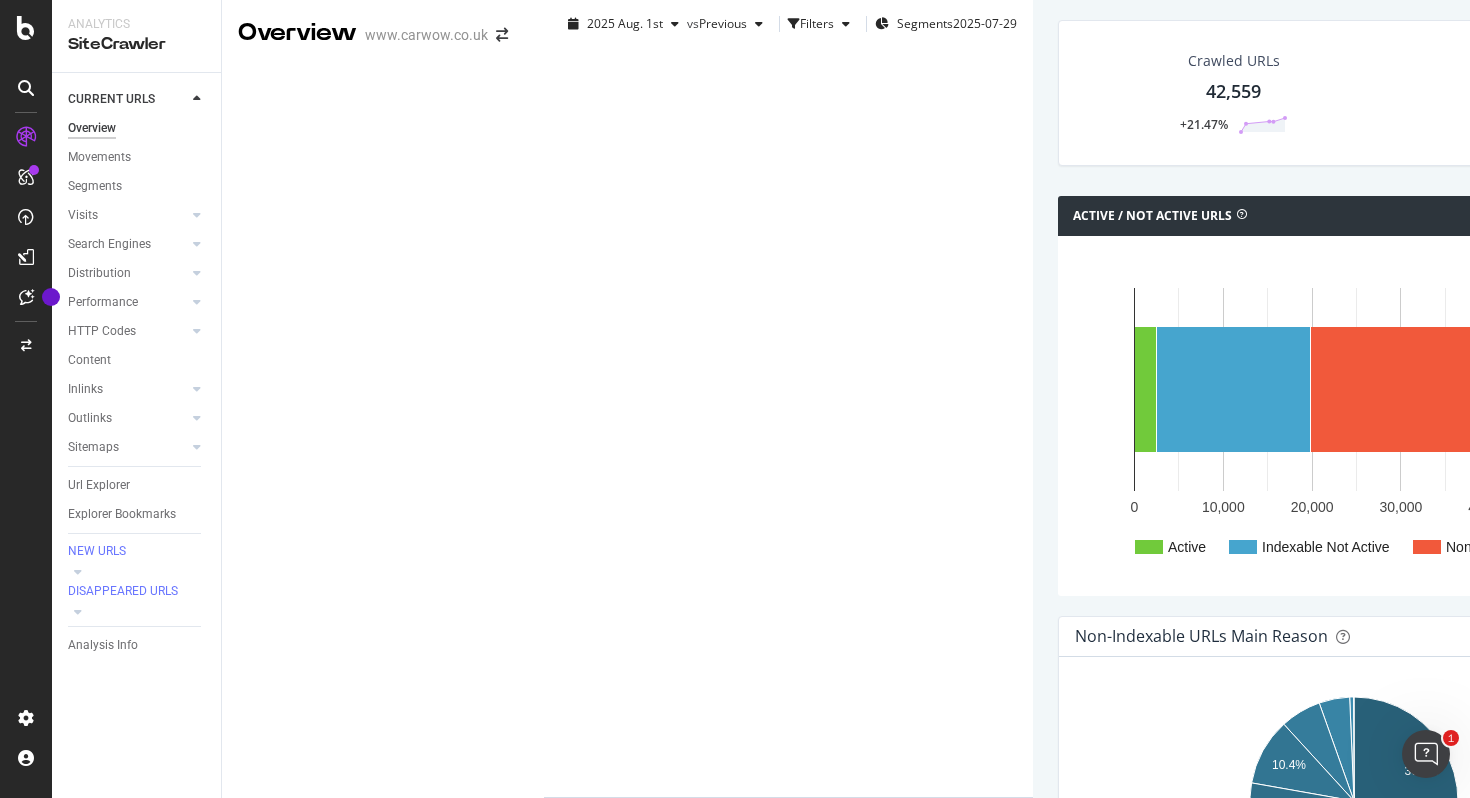 click on "Indexable URLs" at bounding box center (1735, 314) 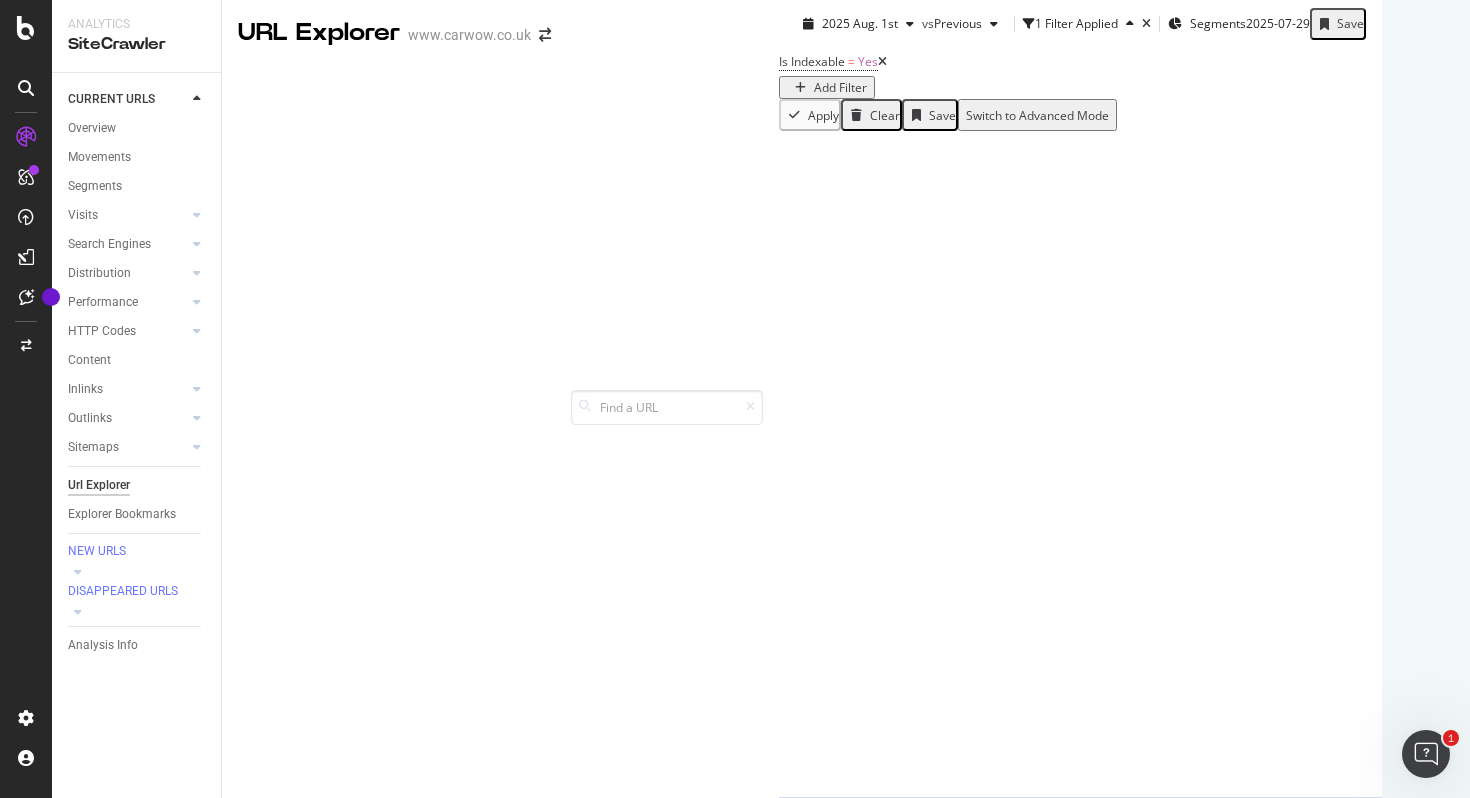 scroll, scrollTop: 0, scrollLeft: 0, axis: both 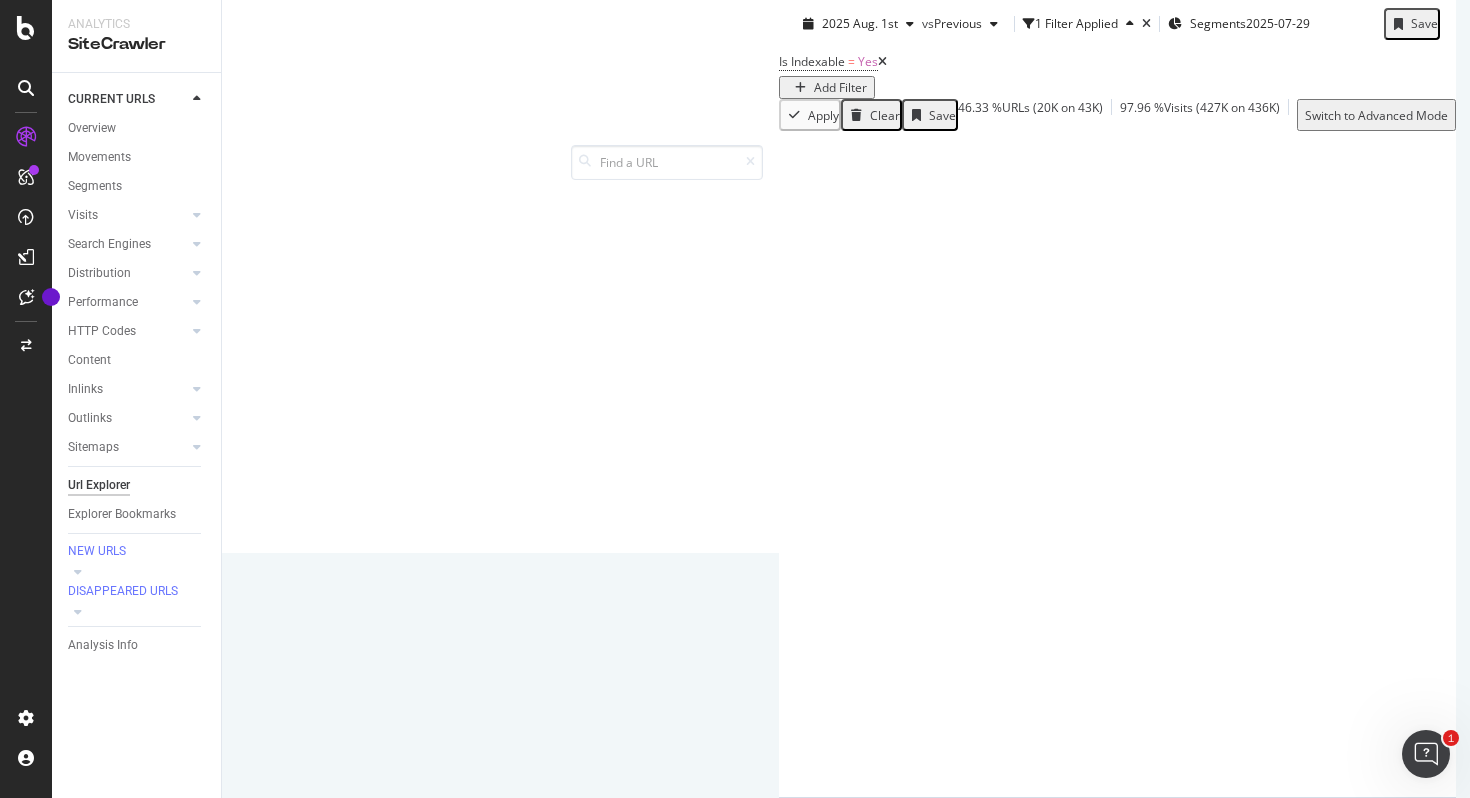 click on "Manage Columns" at bounding box center (1887, 114) 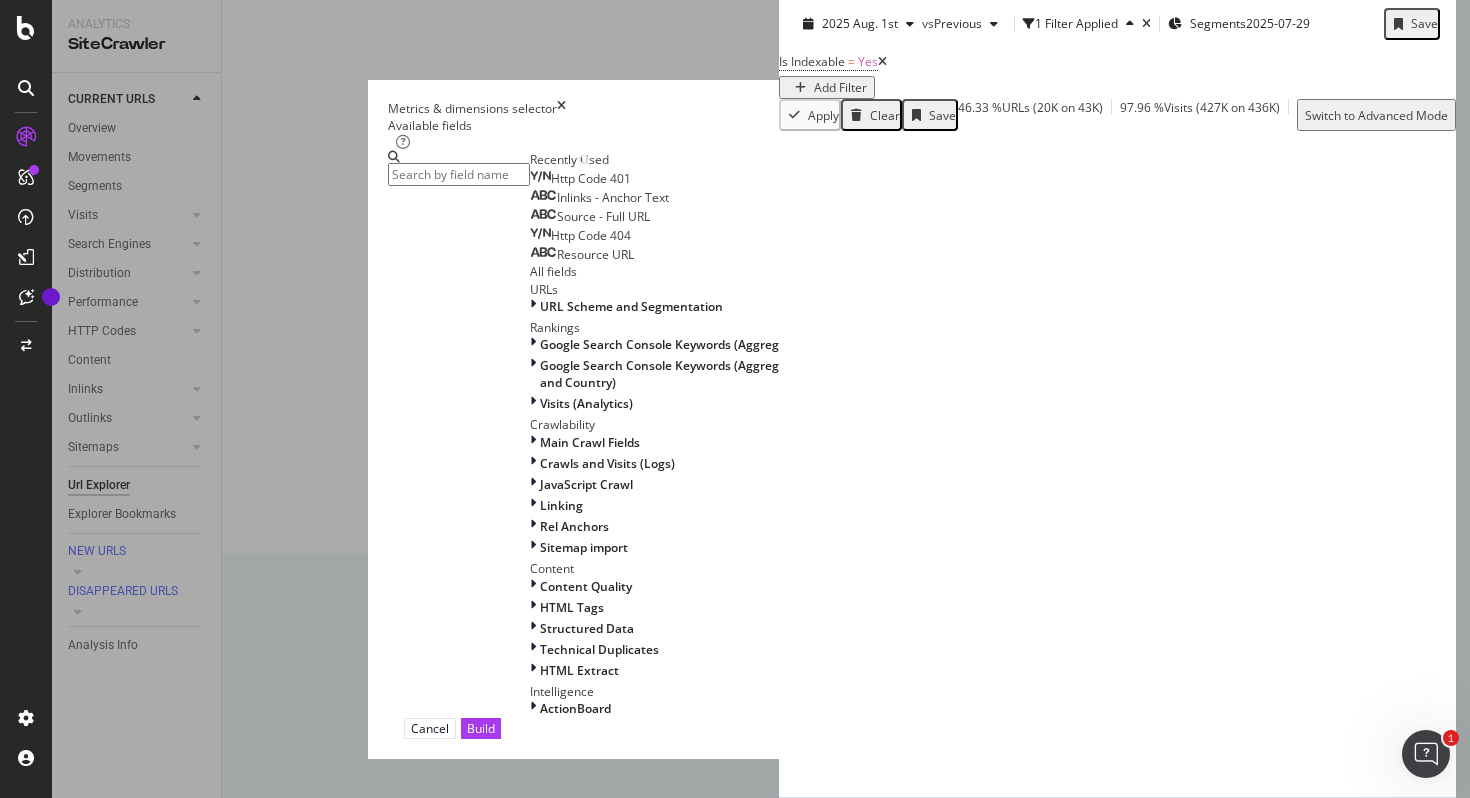 click at bounding box center (561, 108) 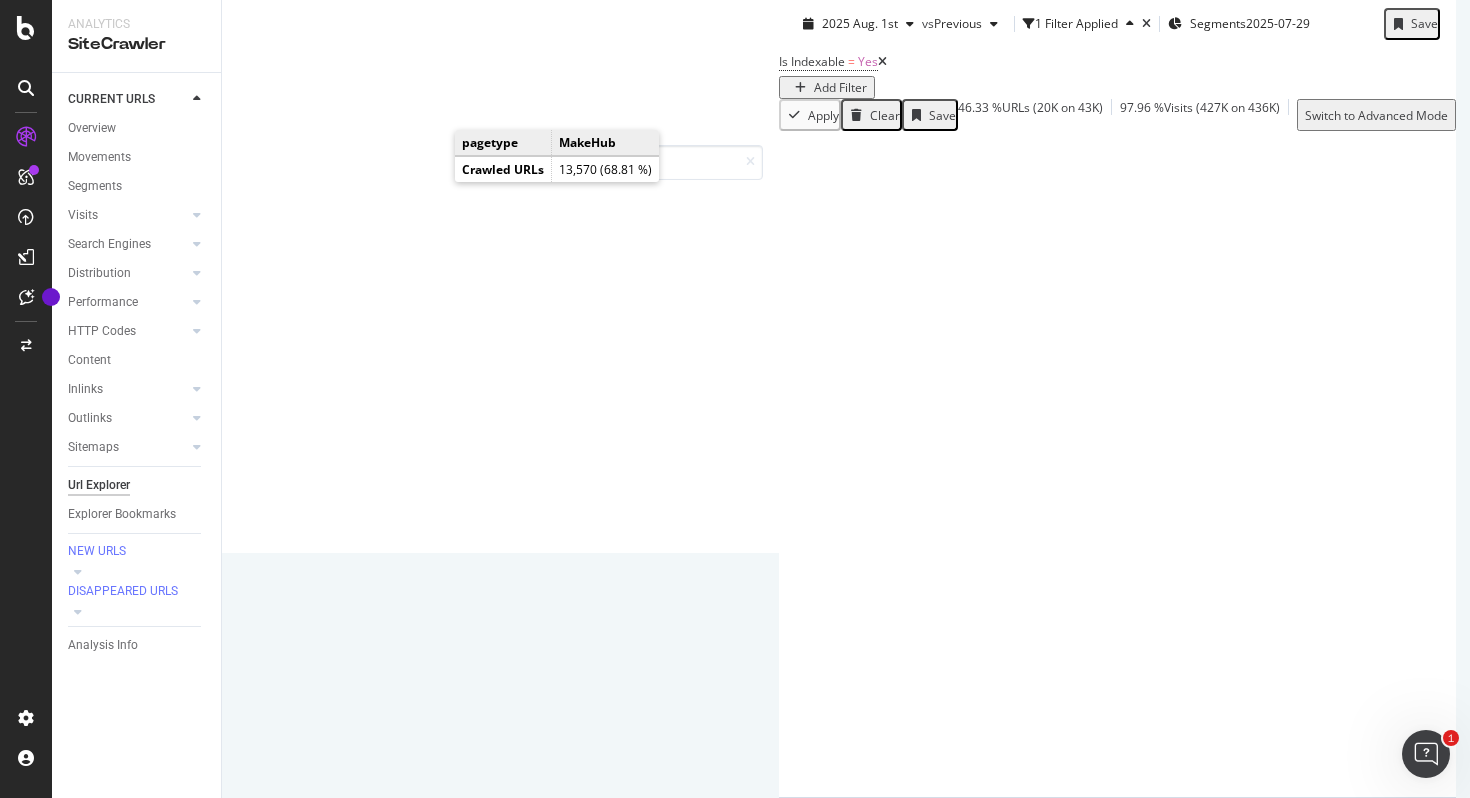click on "Add Filter" at bounding box center (840, 87) 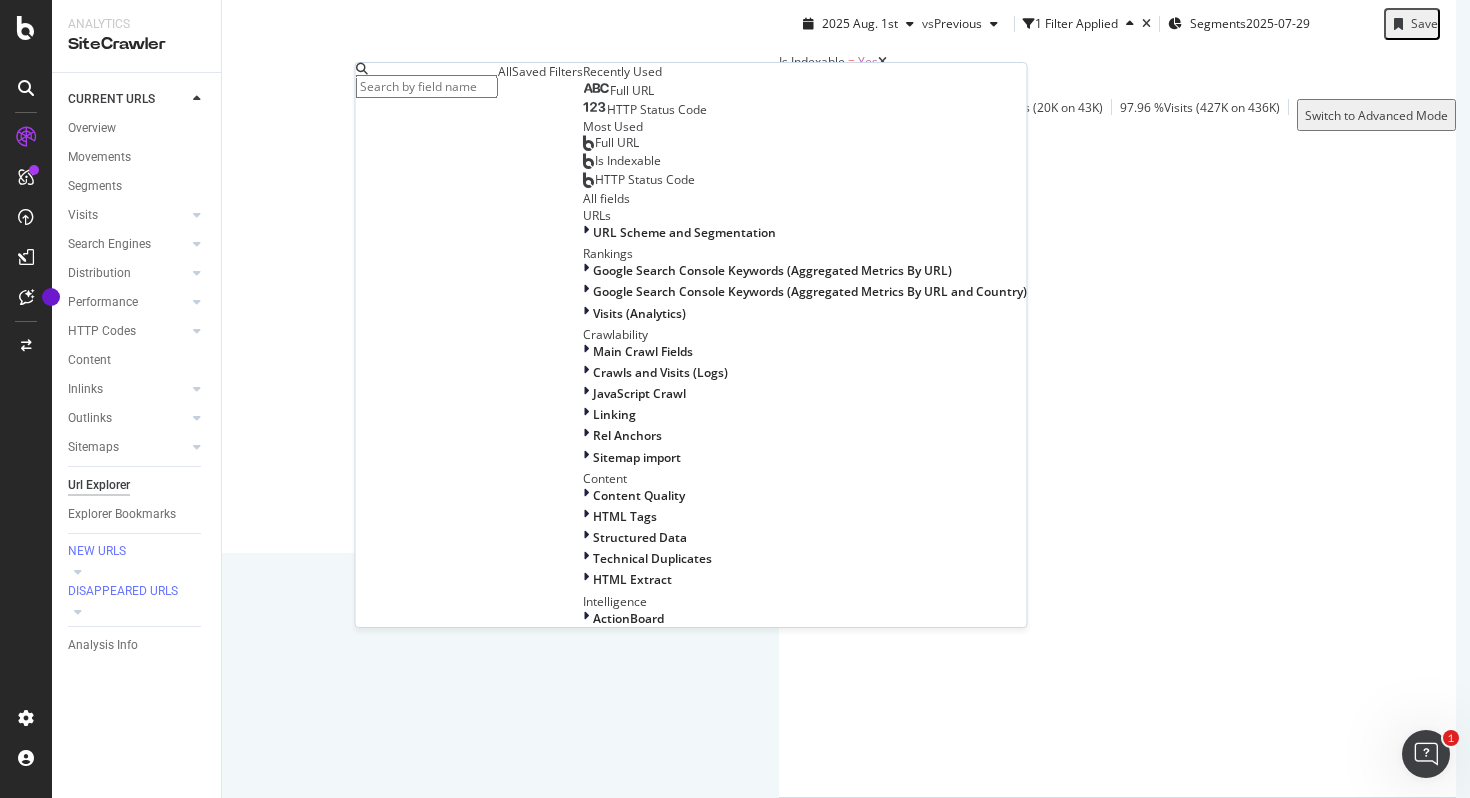 click on "Full URL" at bounding box center (632, 90) 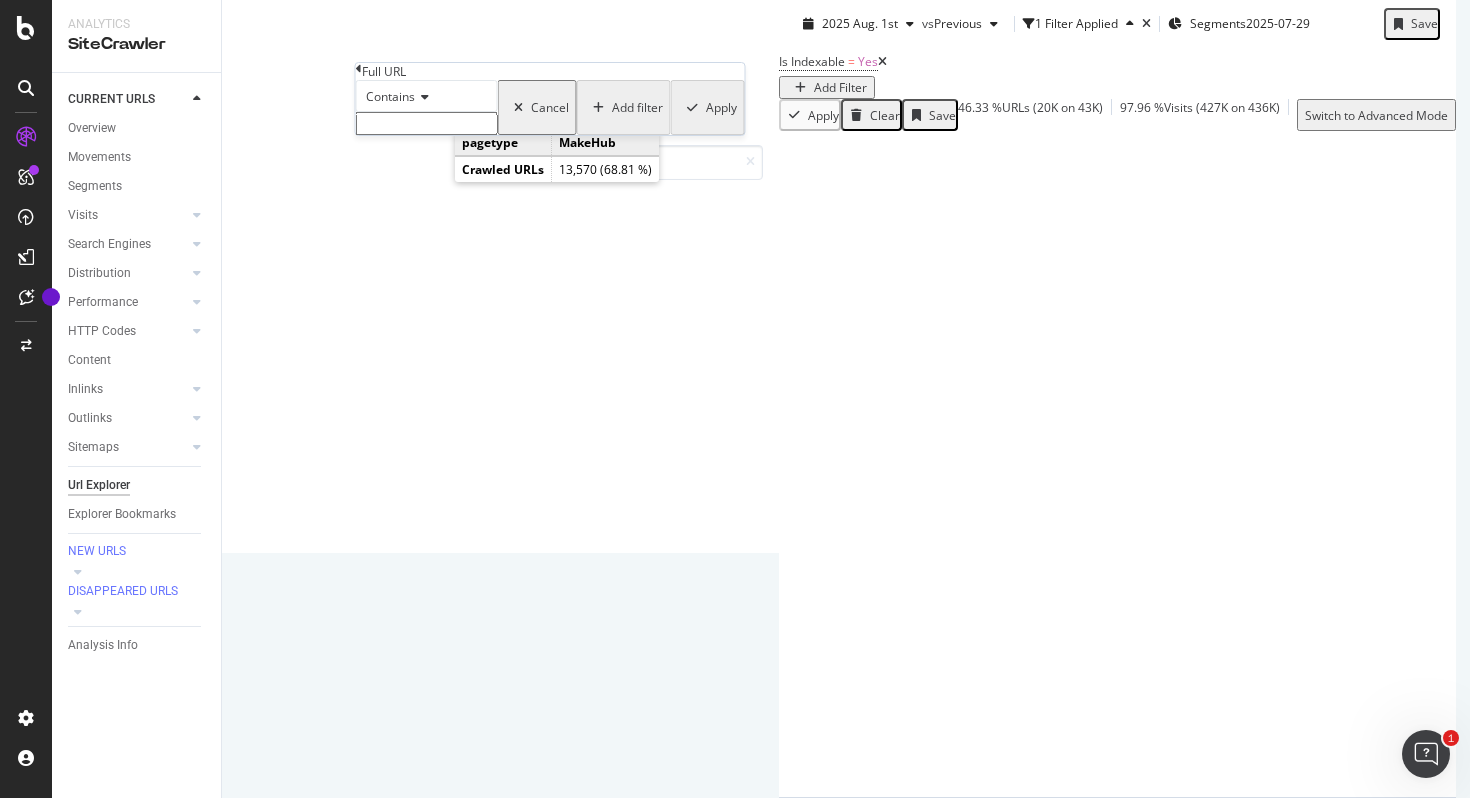 click at bounding box center [427, 123] 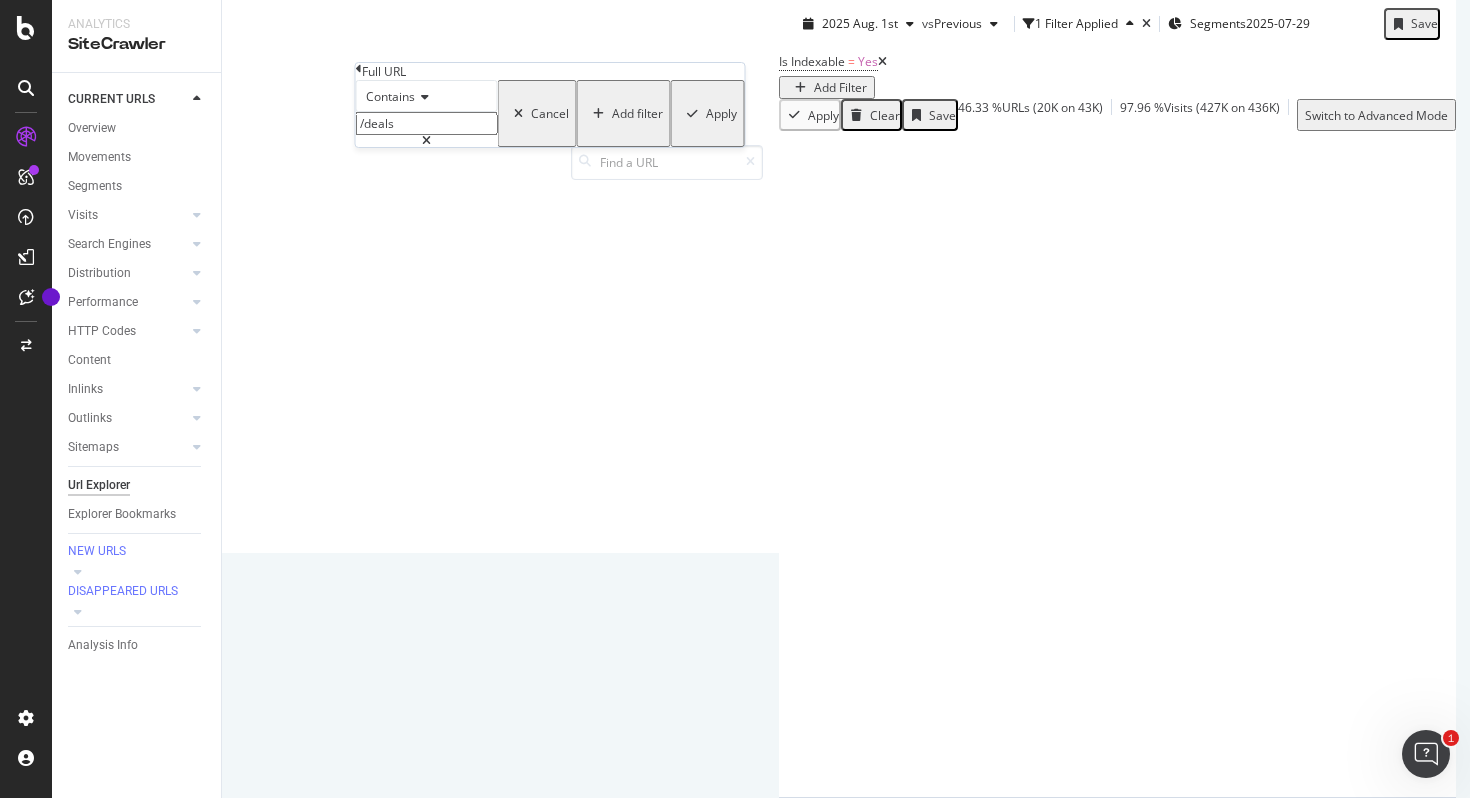 type on "/deals" 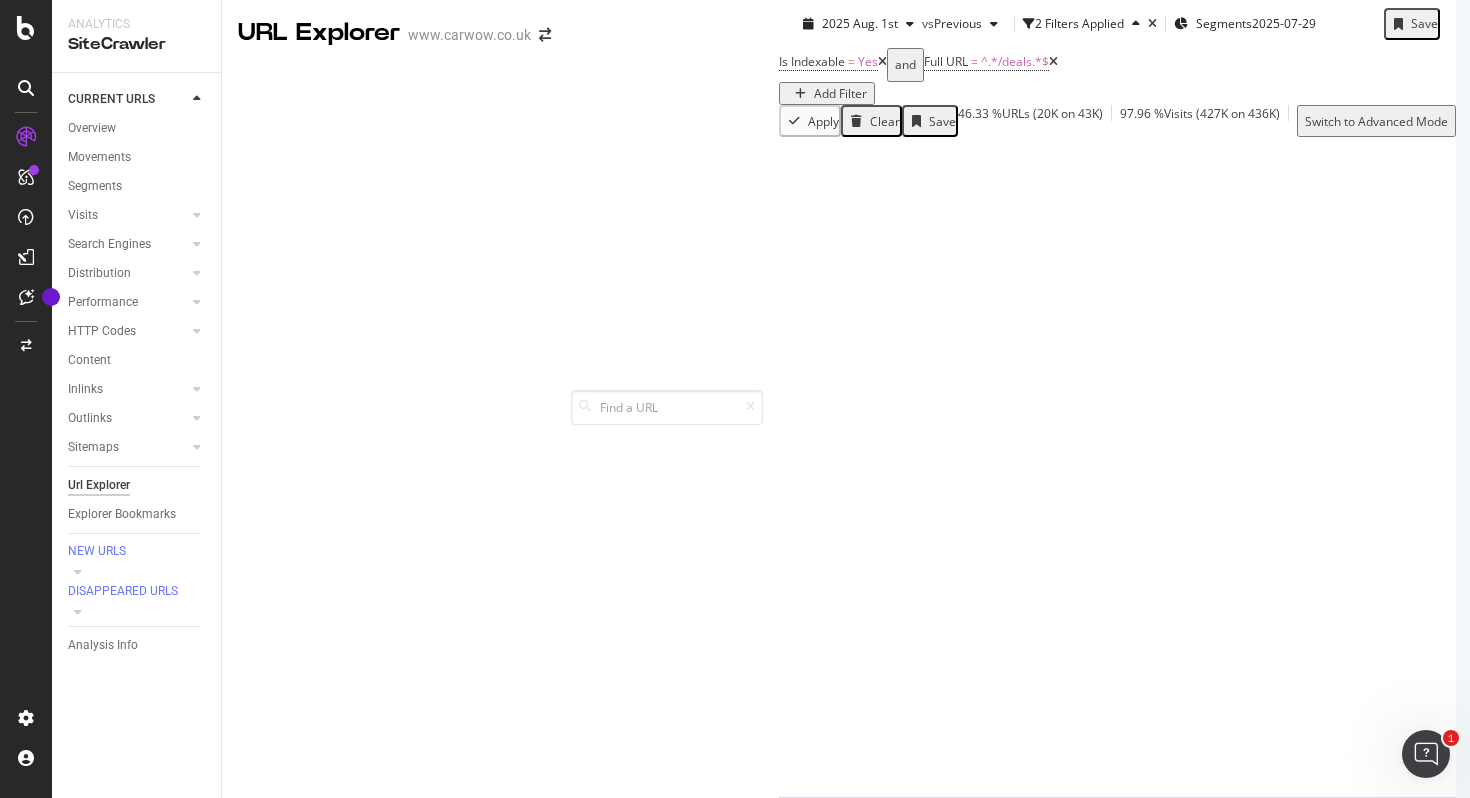 scroll, scrollTop: 72, scrollLeft: 0, axis: vertical 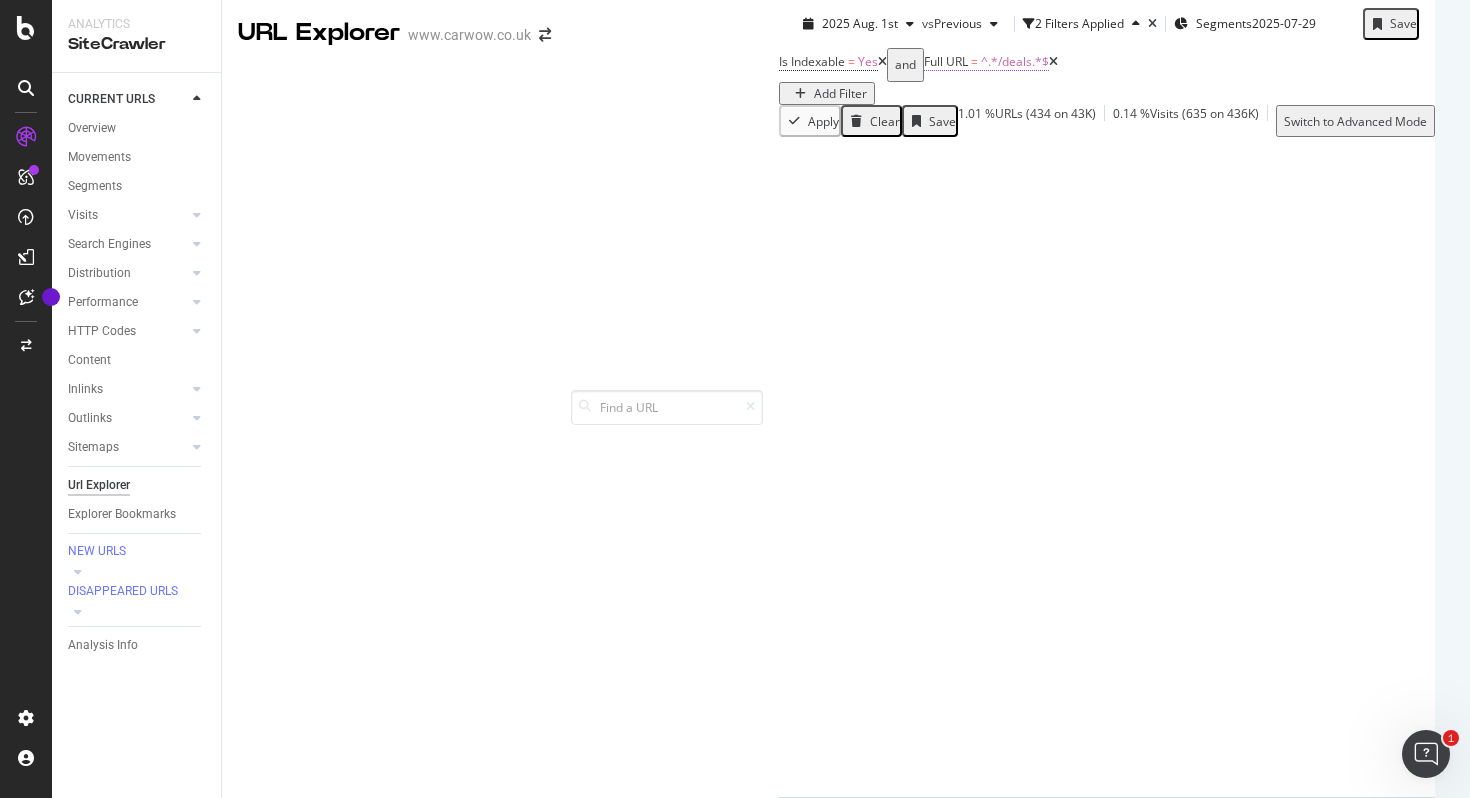 click on "^.*/deals.*$" at bounding box center (1015, 61) 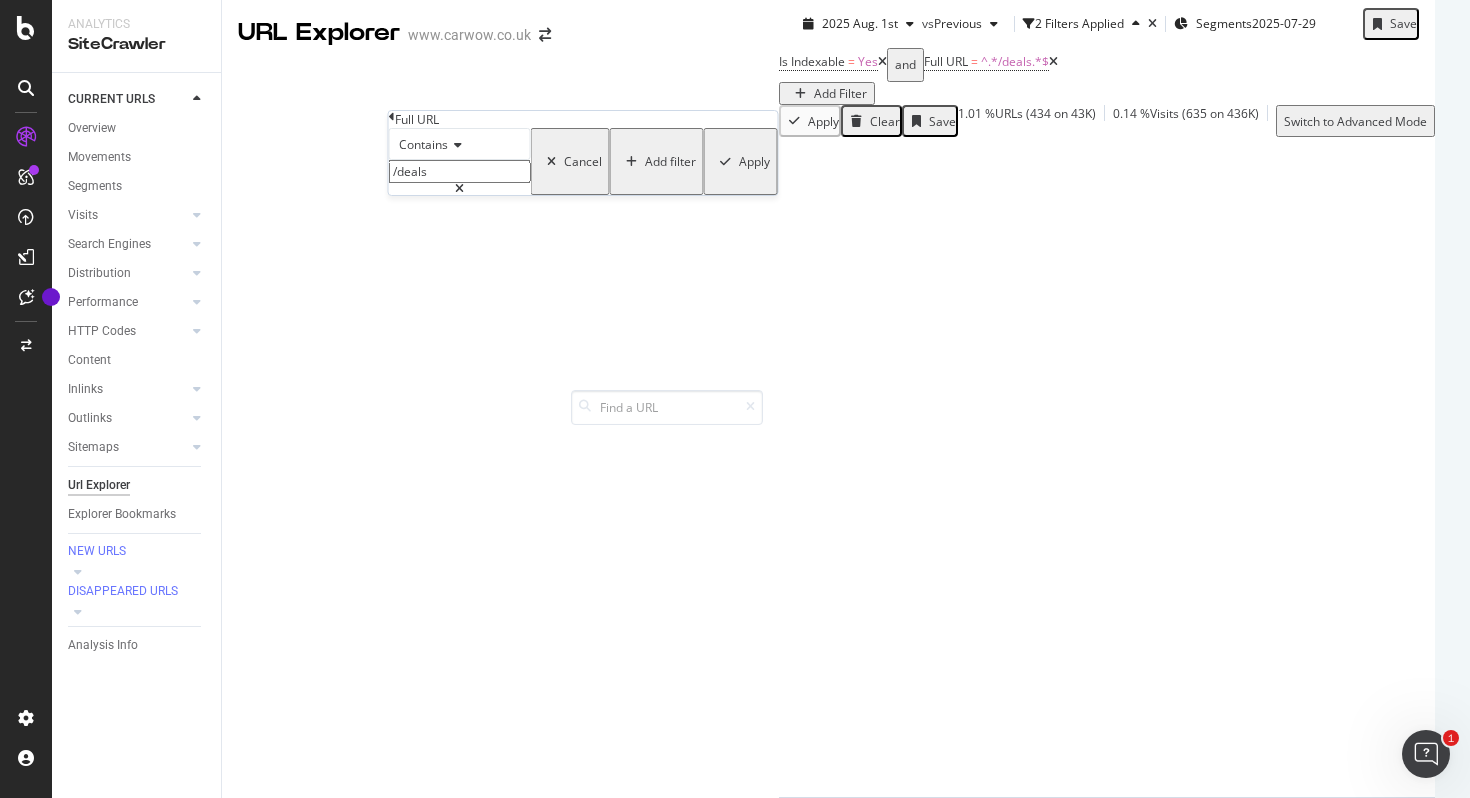 drag, startPoint x: 464, startPoint y: 209, endPoint x: 361, endPoint y: 209, distance: 103 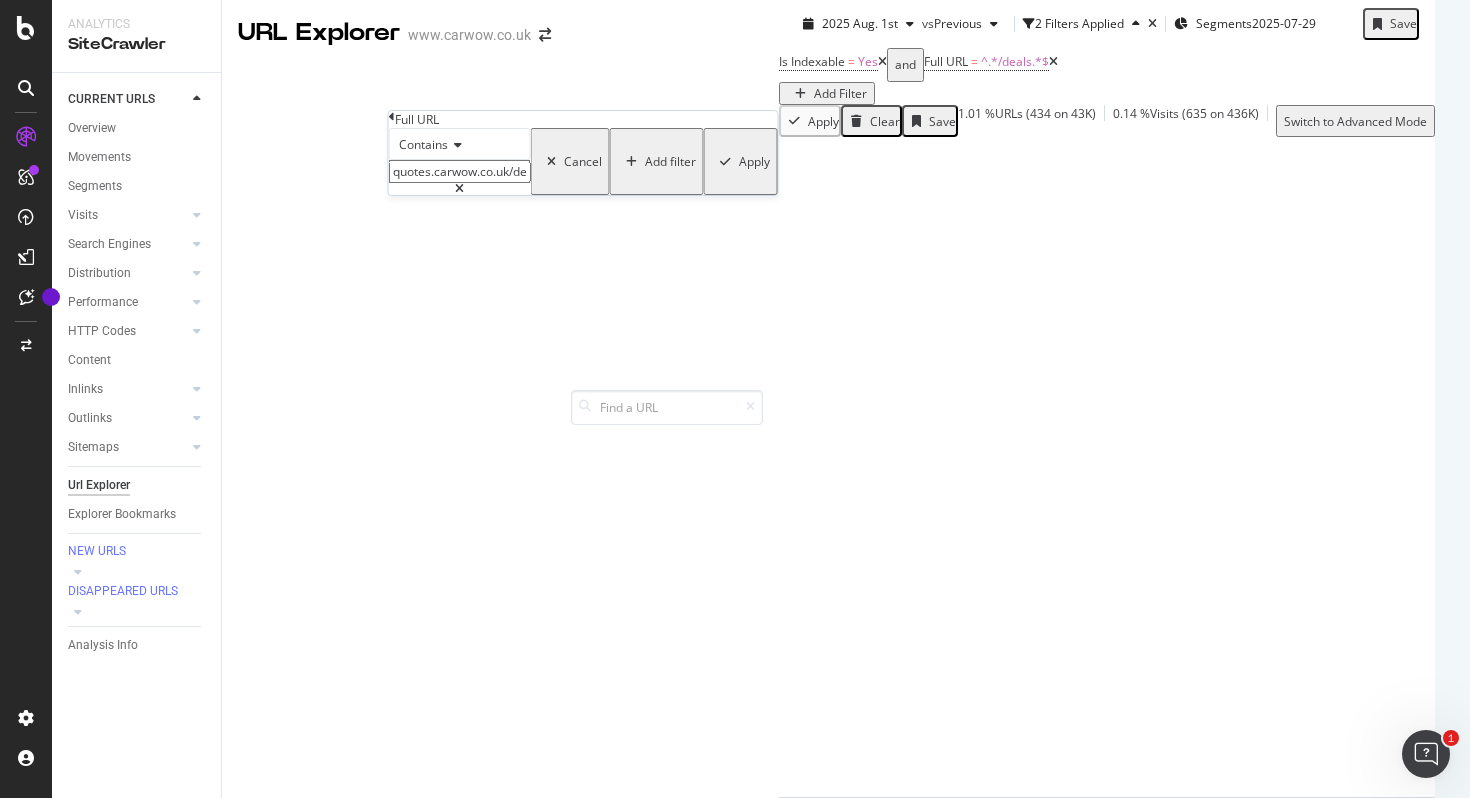 type on "quotes.carwow.co.uk/deals" 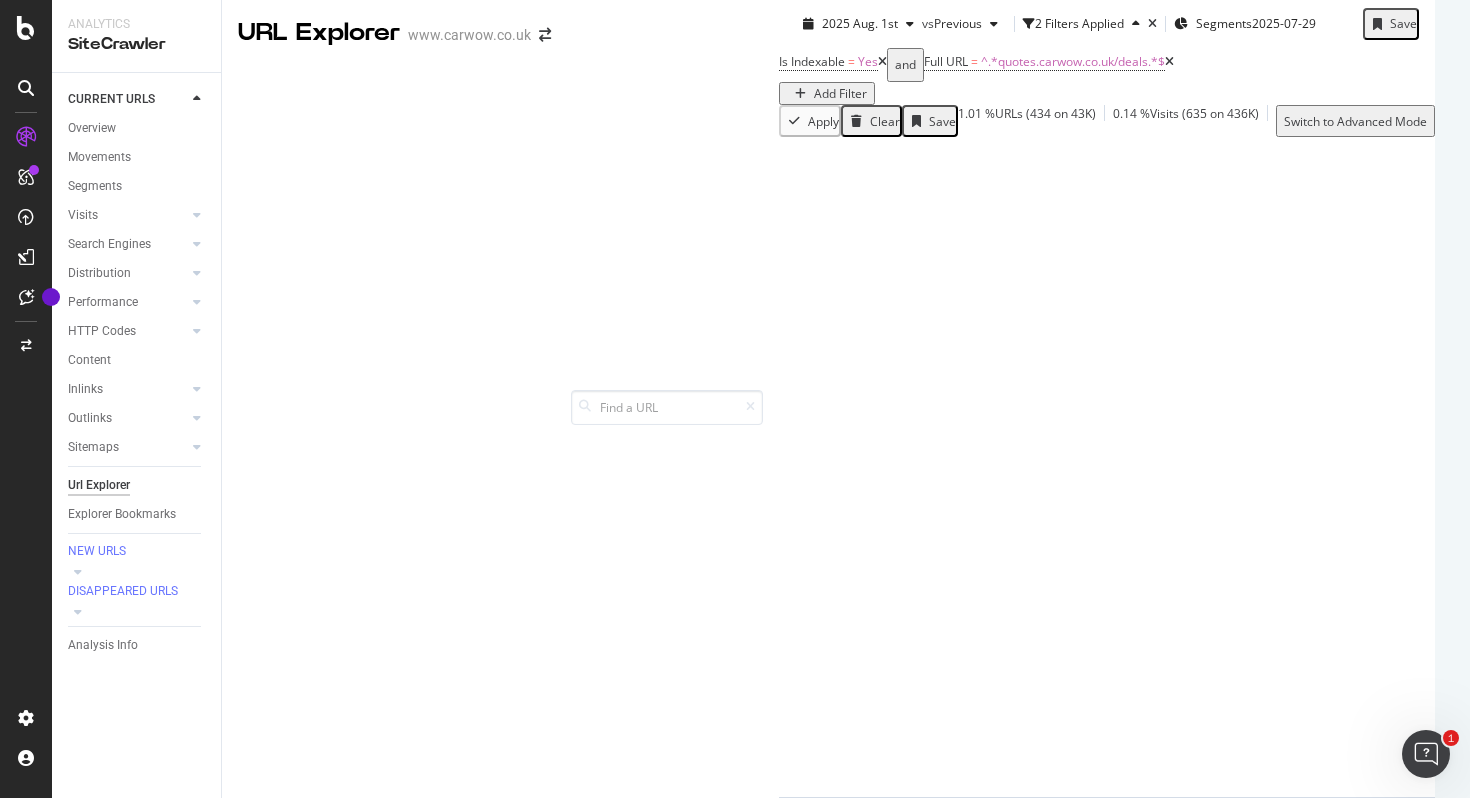 scroll, scrollTop: 0, scrollLeft: 0, axis: both 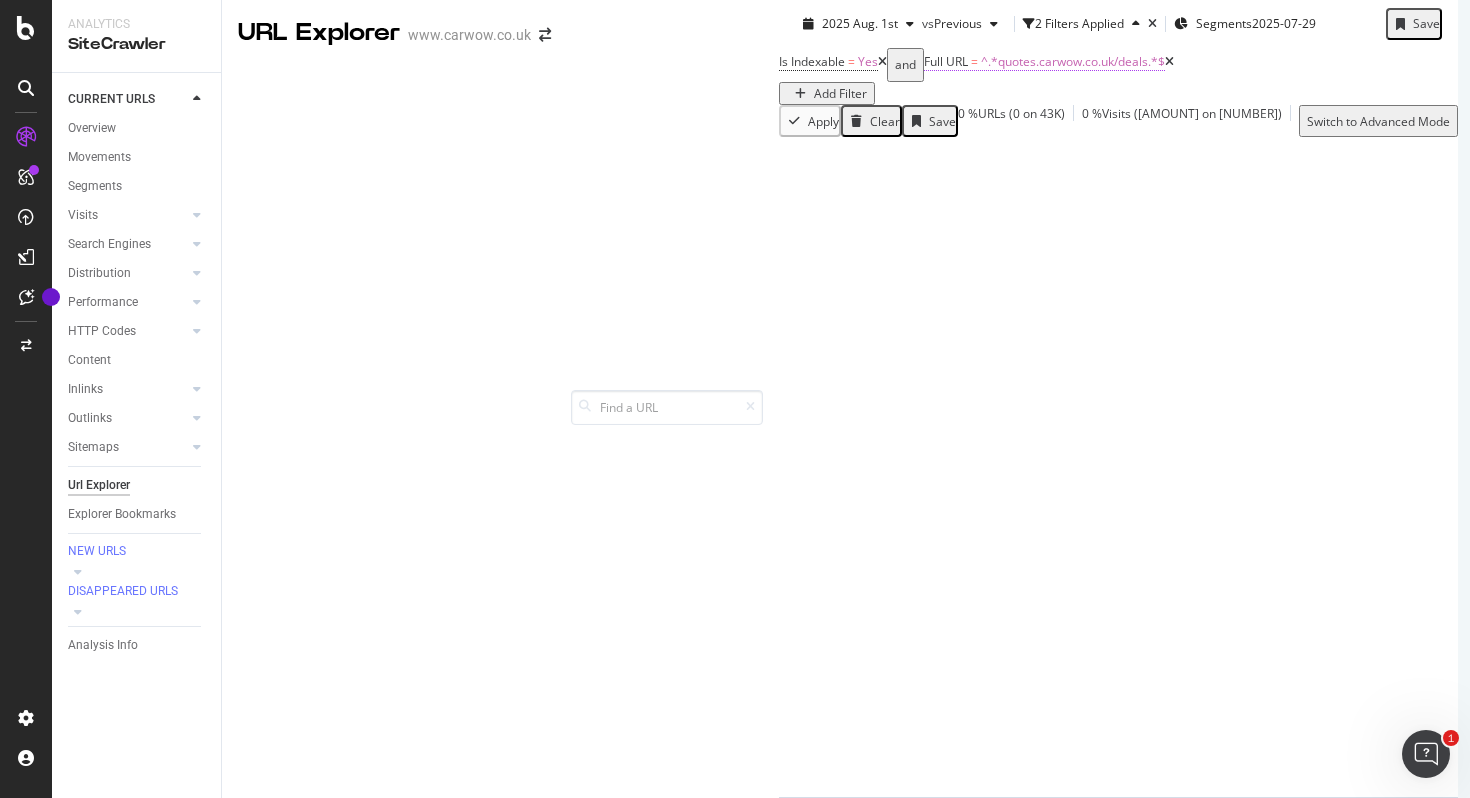 click on "^.*quotes.carwow.co.uk/deals.*$" at bounding box center [1073, 61] 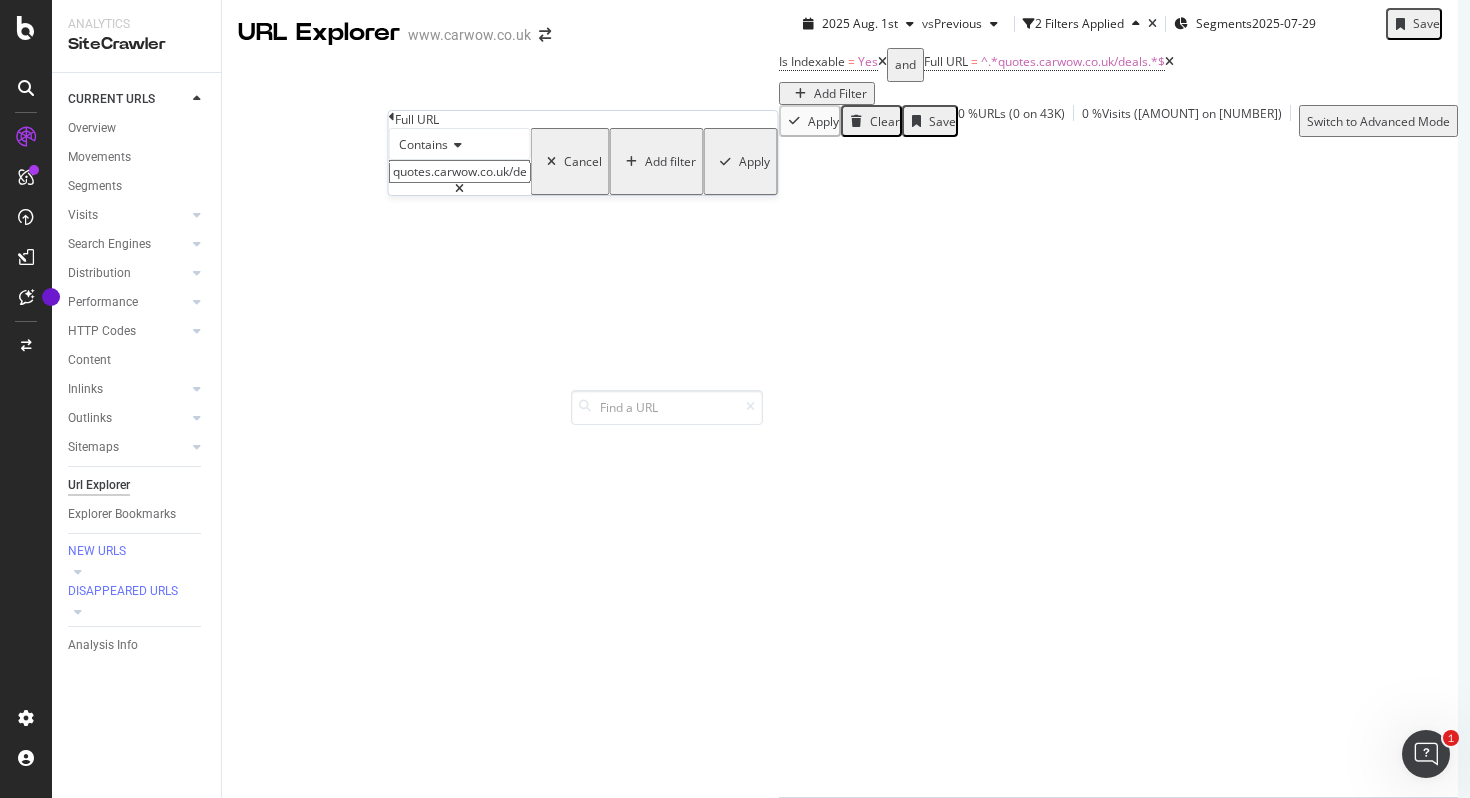 drag, startPoint x: 456, startPoint y: 218, endPoint x: 366, endPoint y: 217, distance: 90.005554 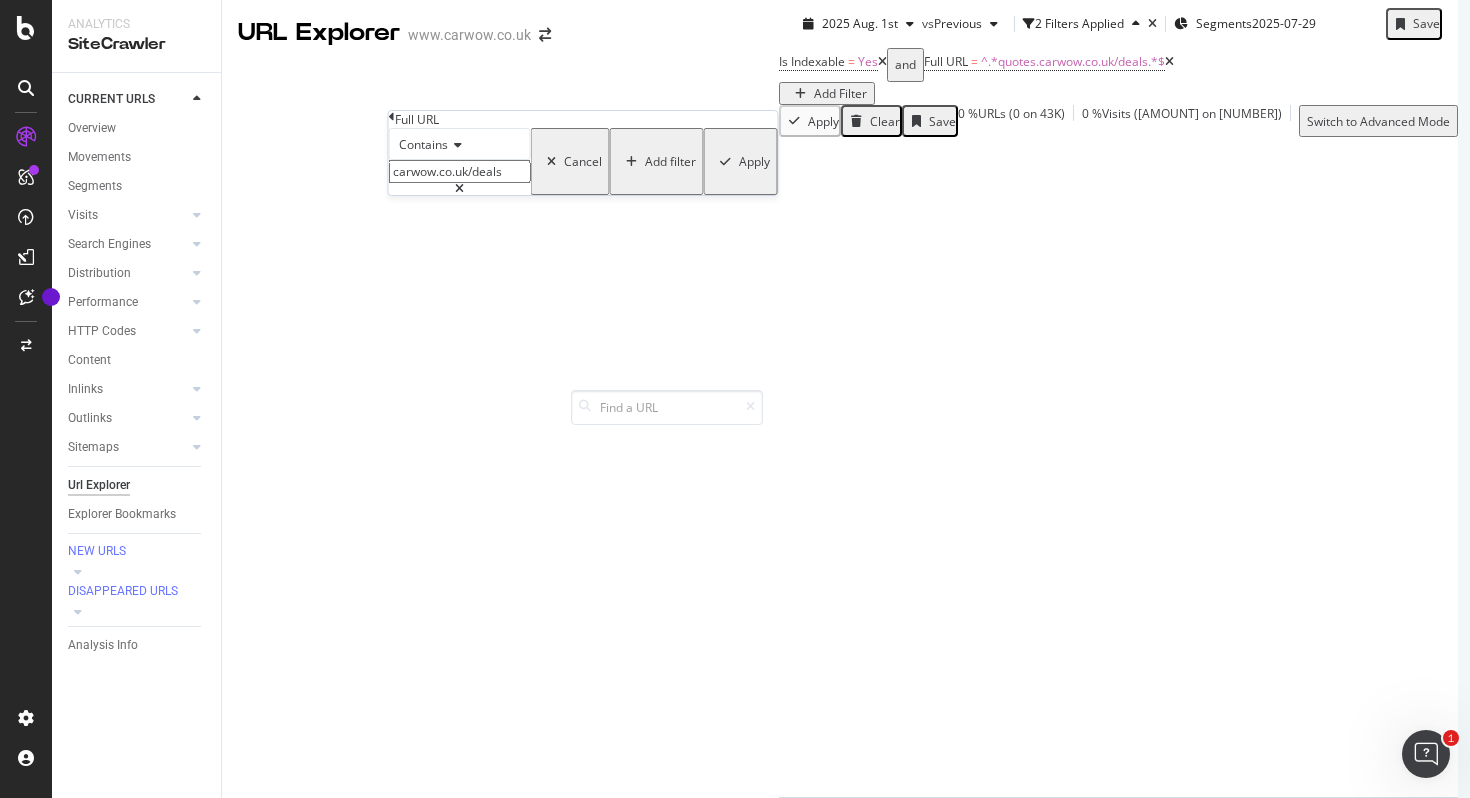 type on "carwow.co.uk/deals" 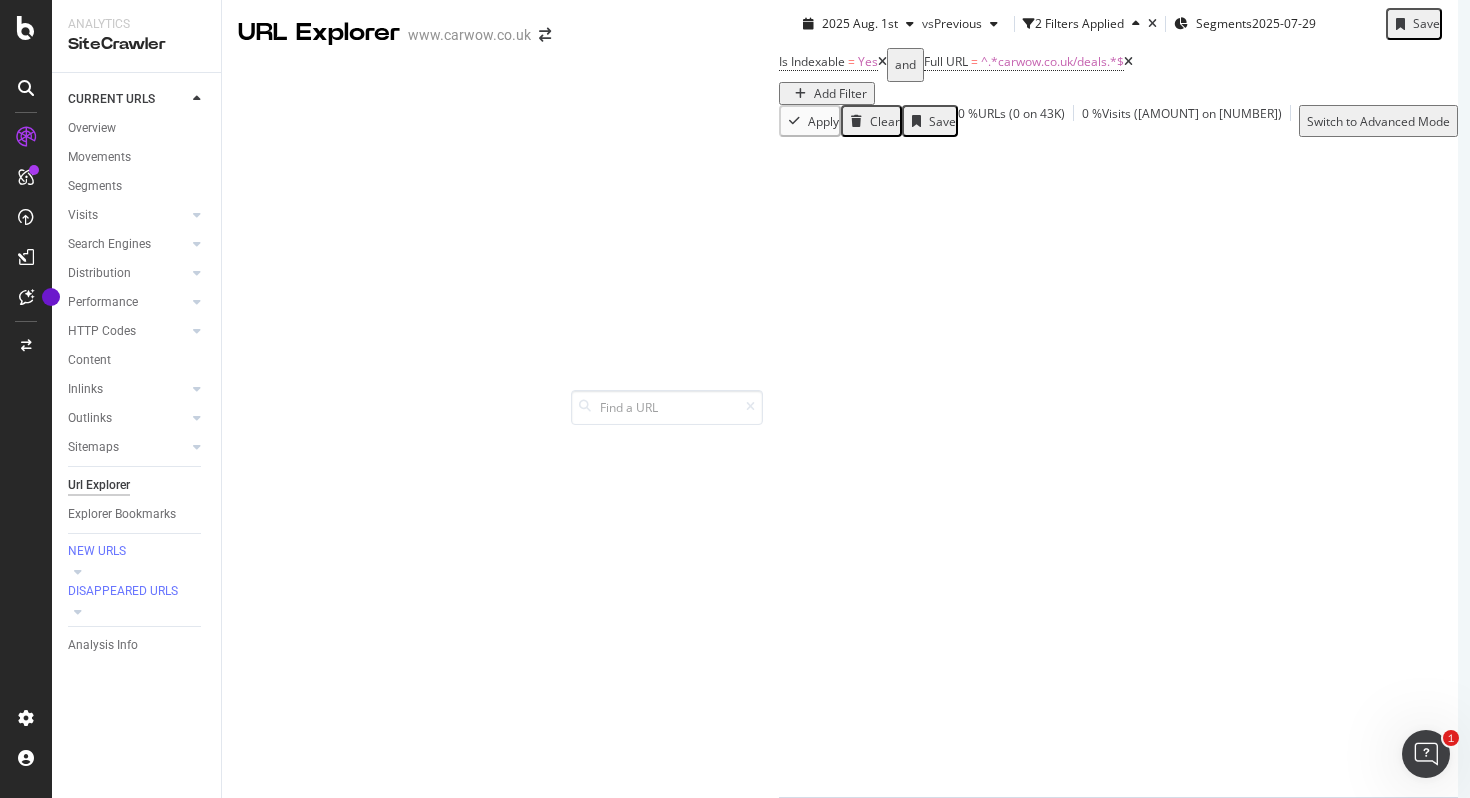 scroll, scrollTop: 0, scrollLeft: 0, axis: both 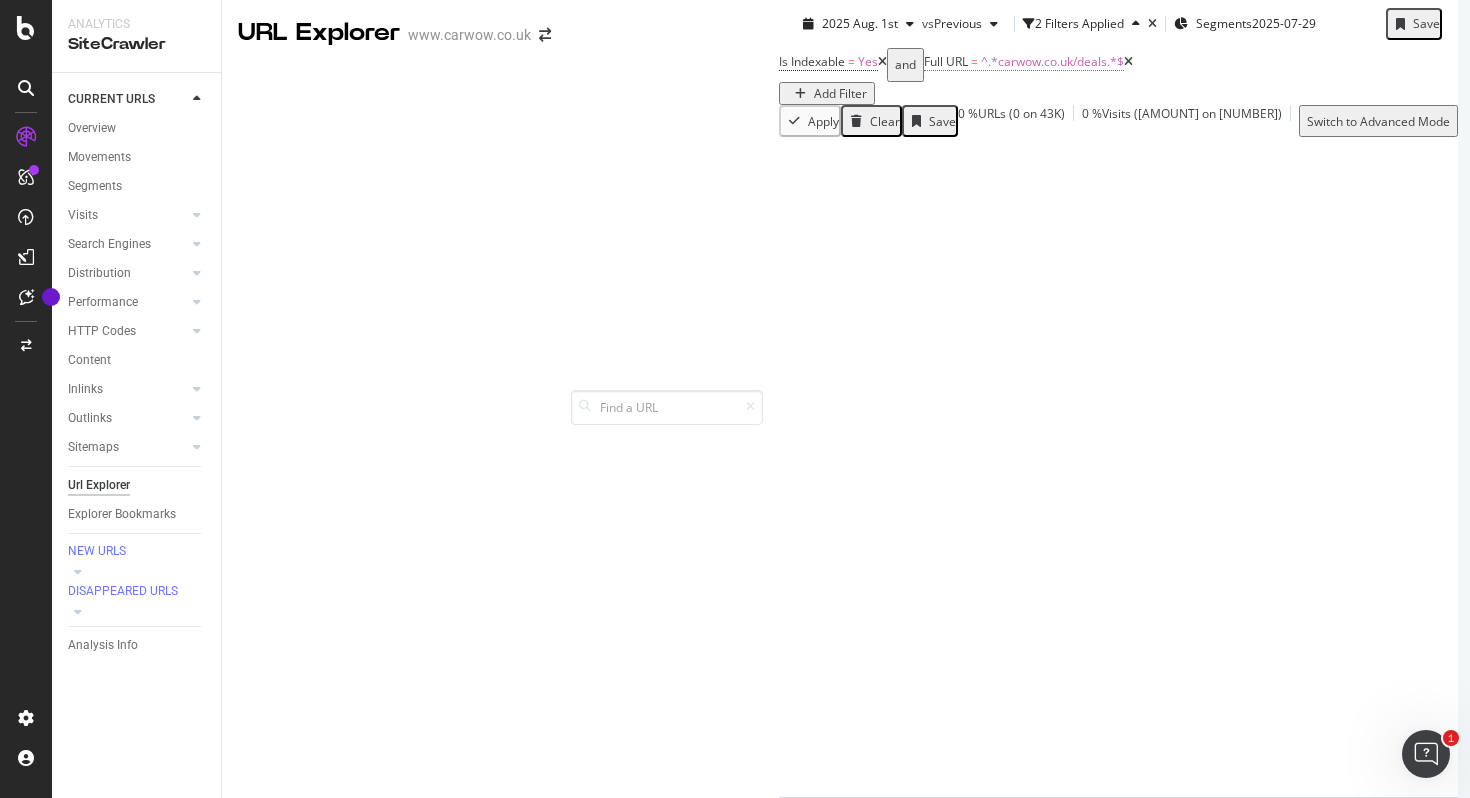 click on "^.*carwow.co.uk/deals.*$" at bounding box center [1052, 61] 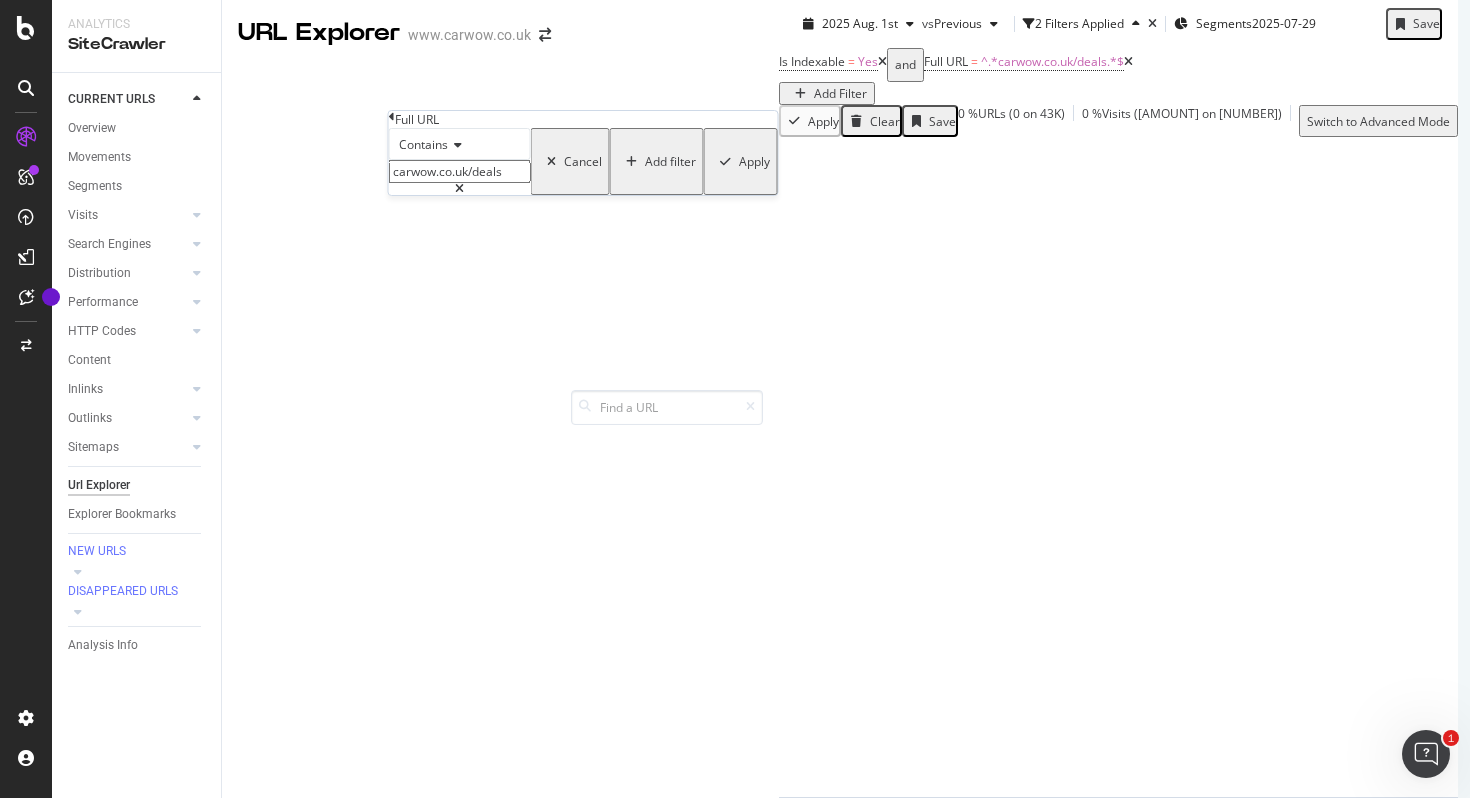 drag, startPoint x: 489, startPoint y: 213, endPoint x: 423, endPoint y: 213, distance: 66 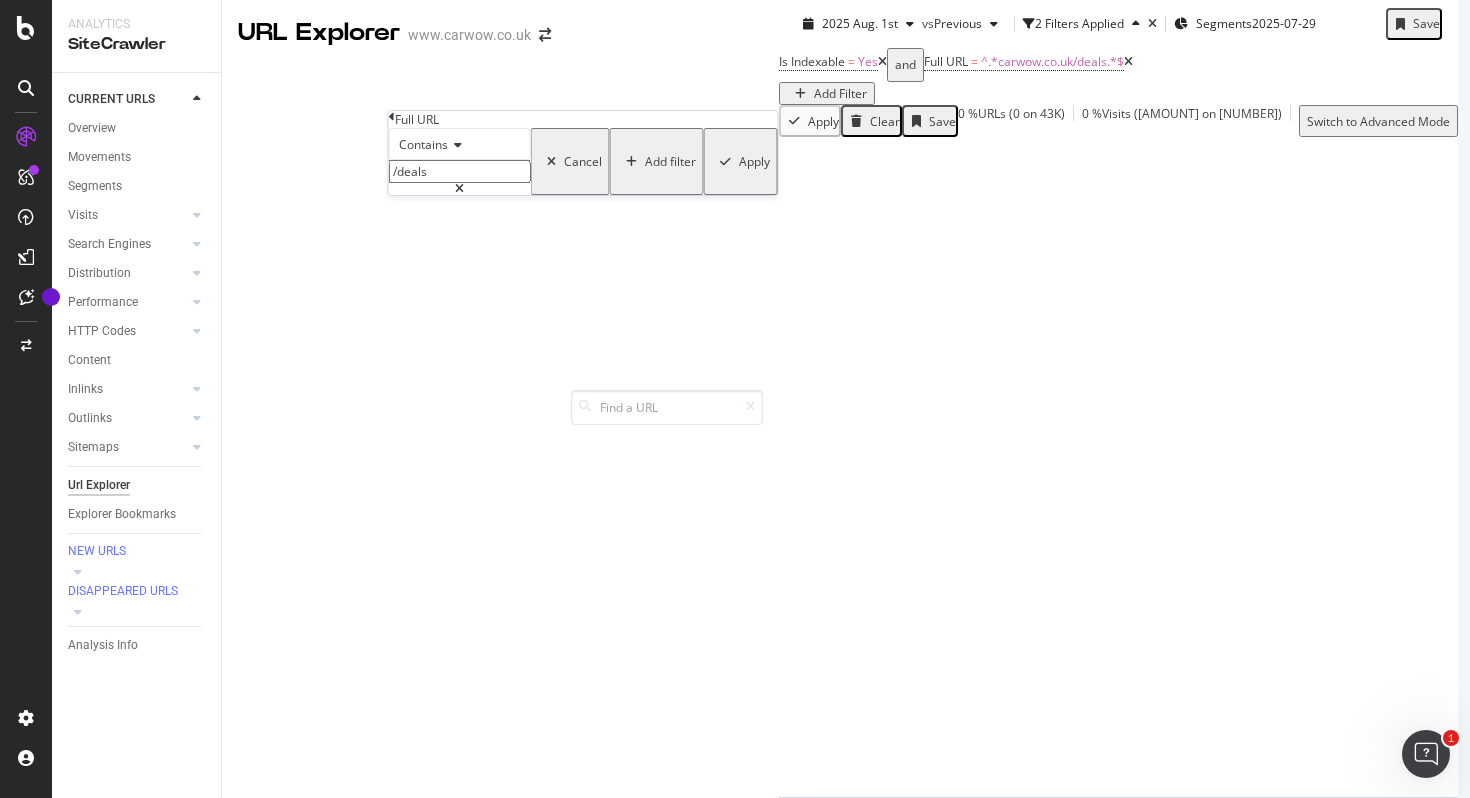 type on "/deals" 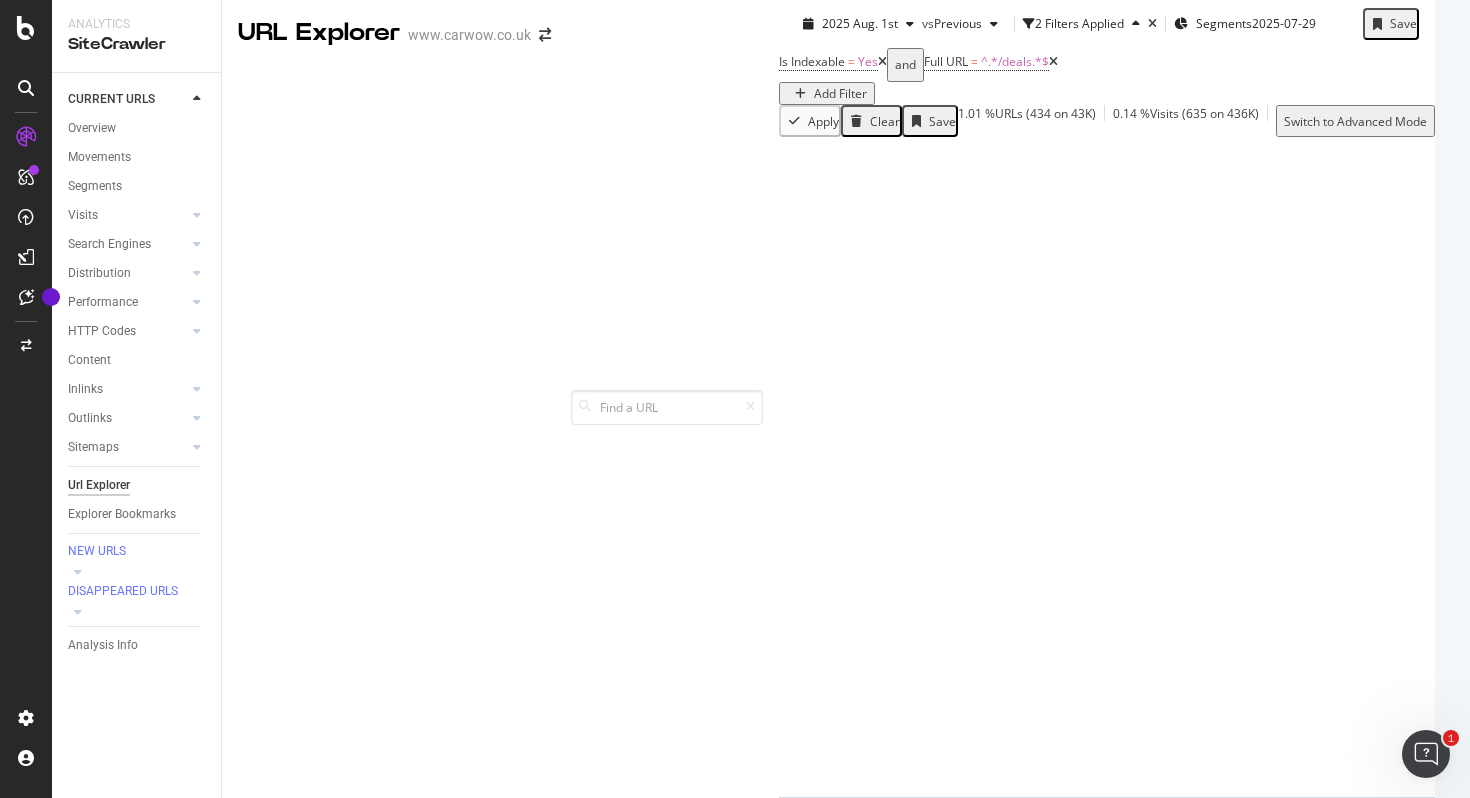 scroll, scrollTop: 0, scrollLeft: 0, axis: both 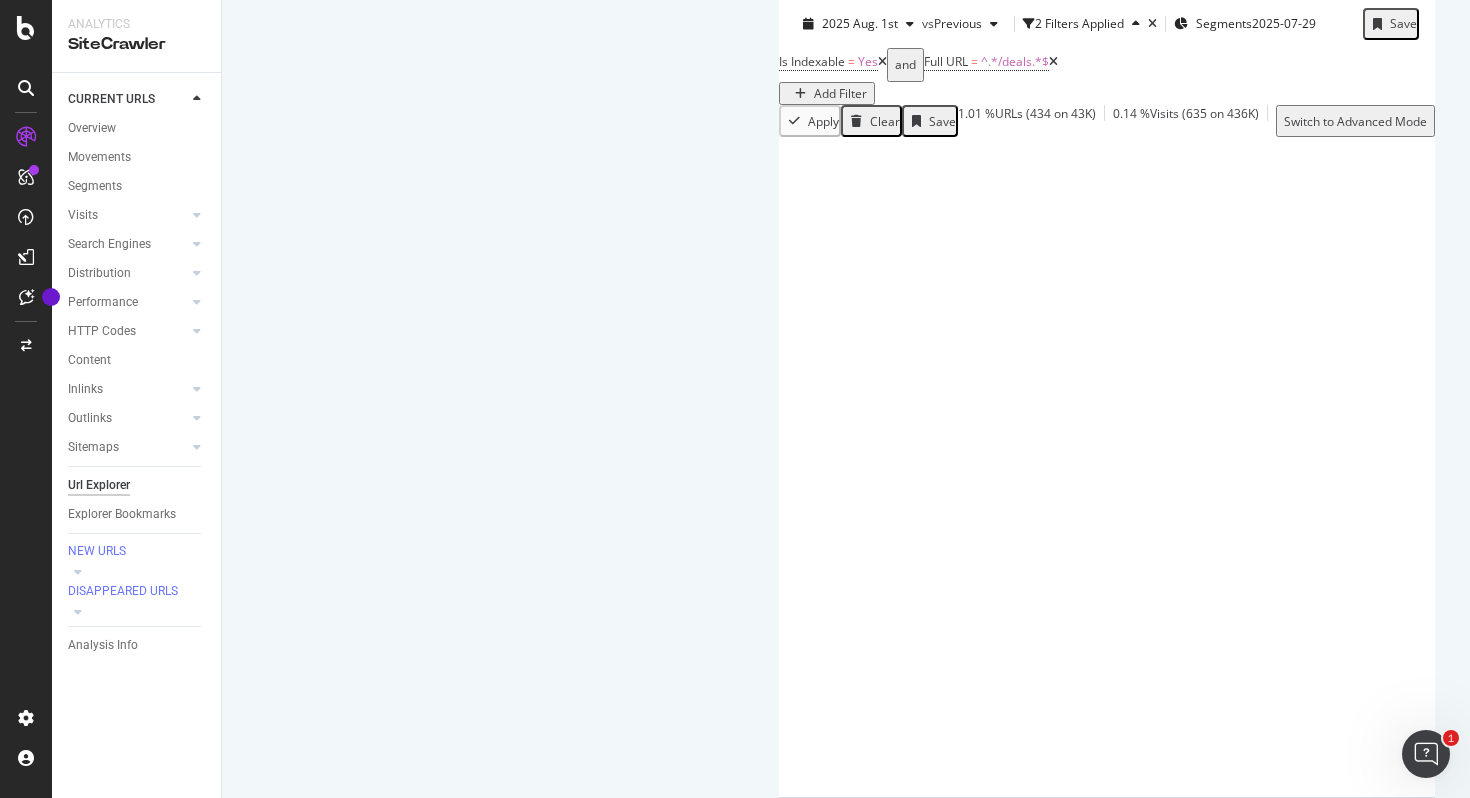 click on "Next" at bounding box center (1609, 682) 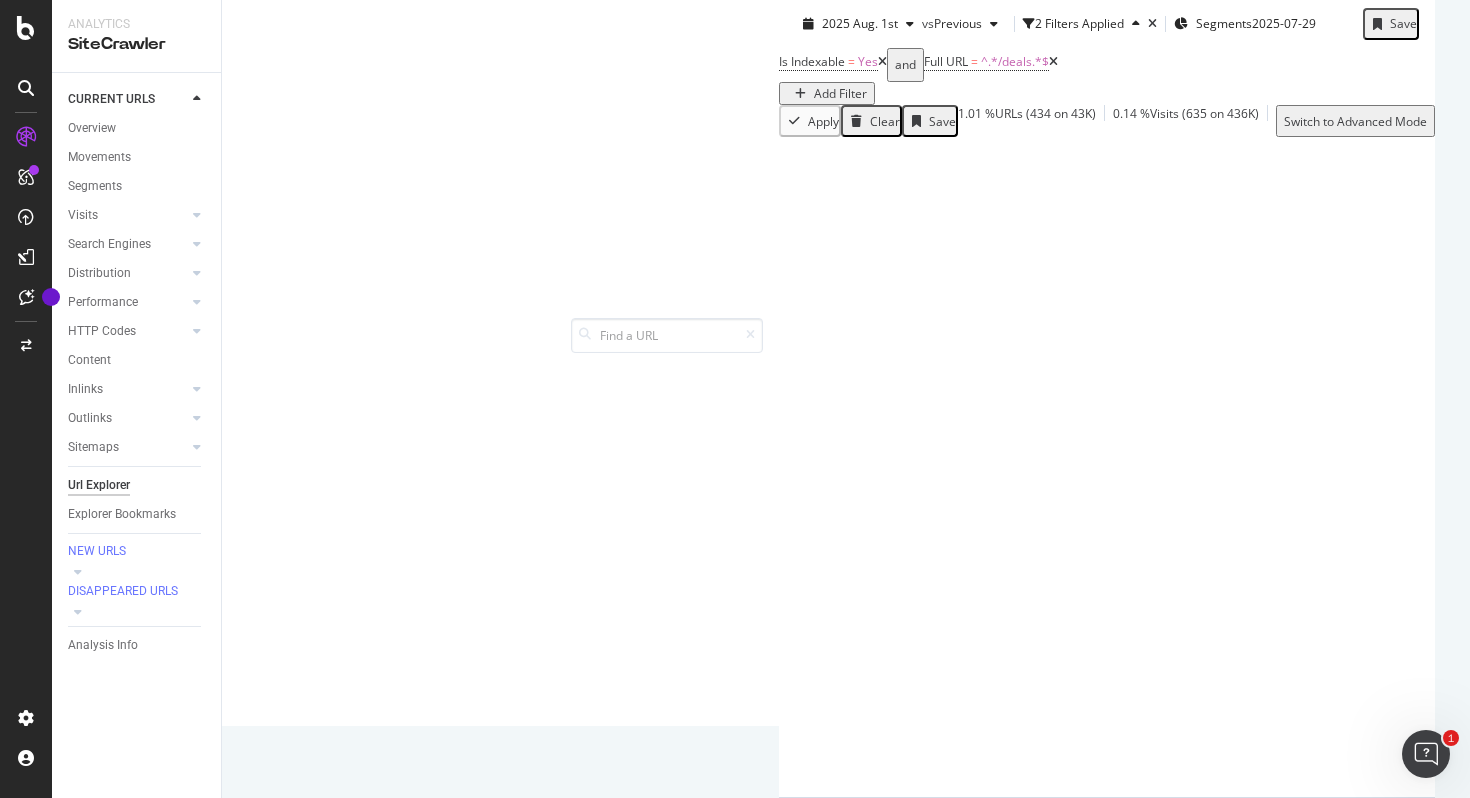 scroll, scrollTop: 3595, scrollLeft: 0, axis: vertical 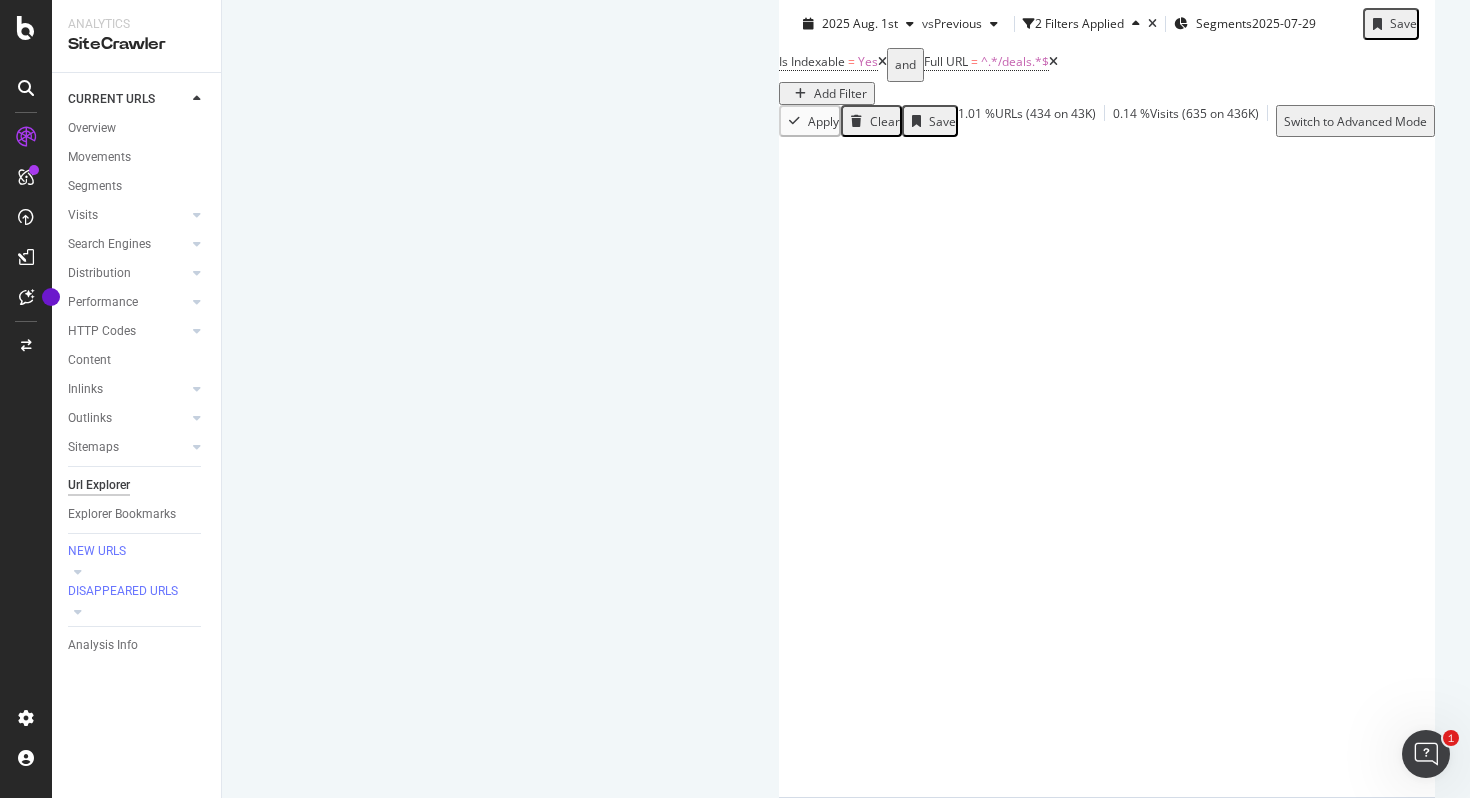 click on "Next" at bounding box center [1609, 2574] 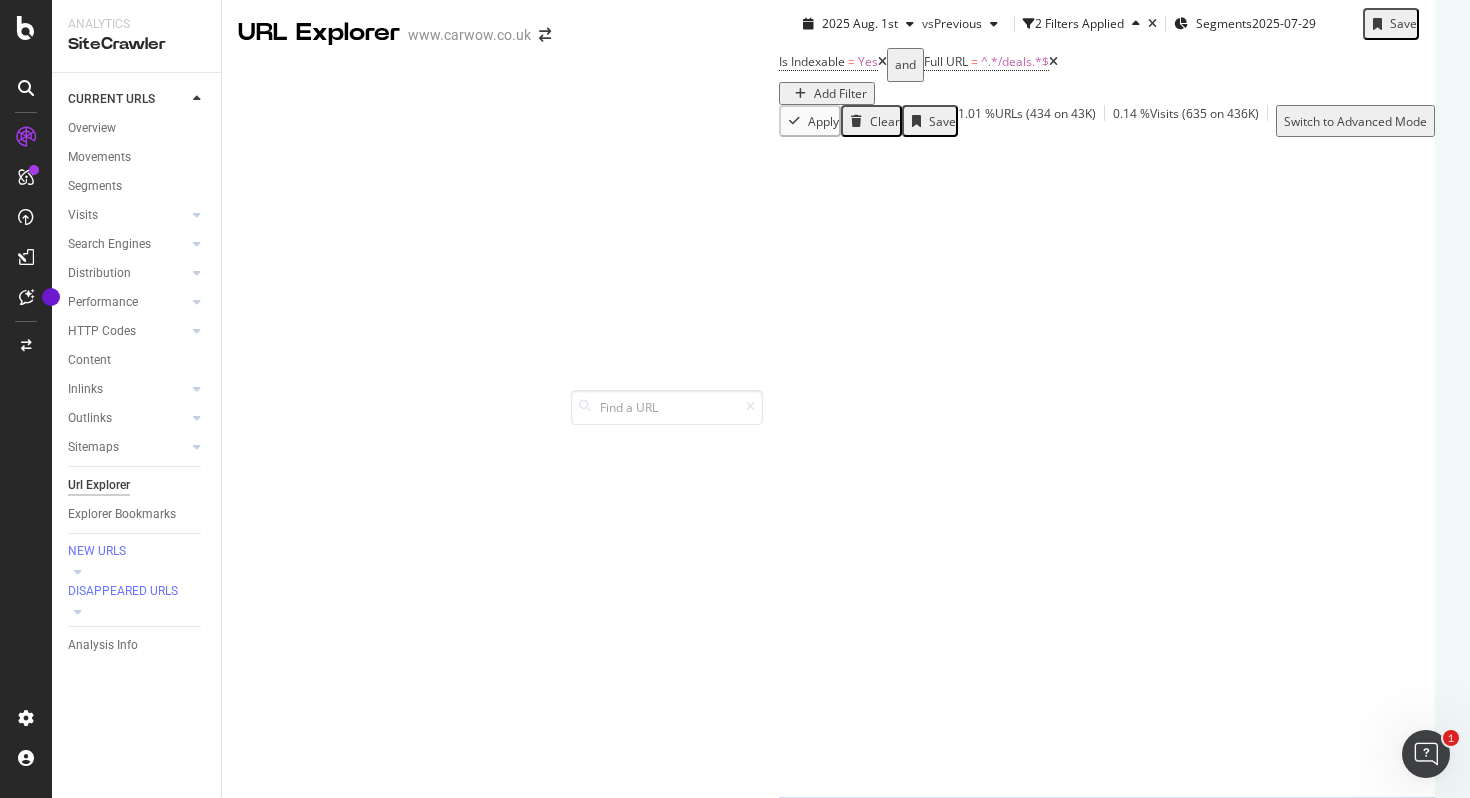scroll, scrollTop: 3573, scrollLeft: 0, axis: vertical 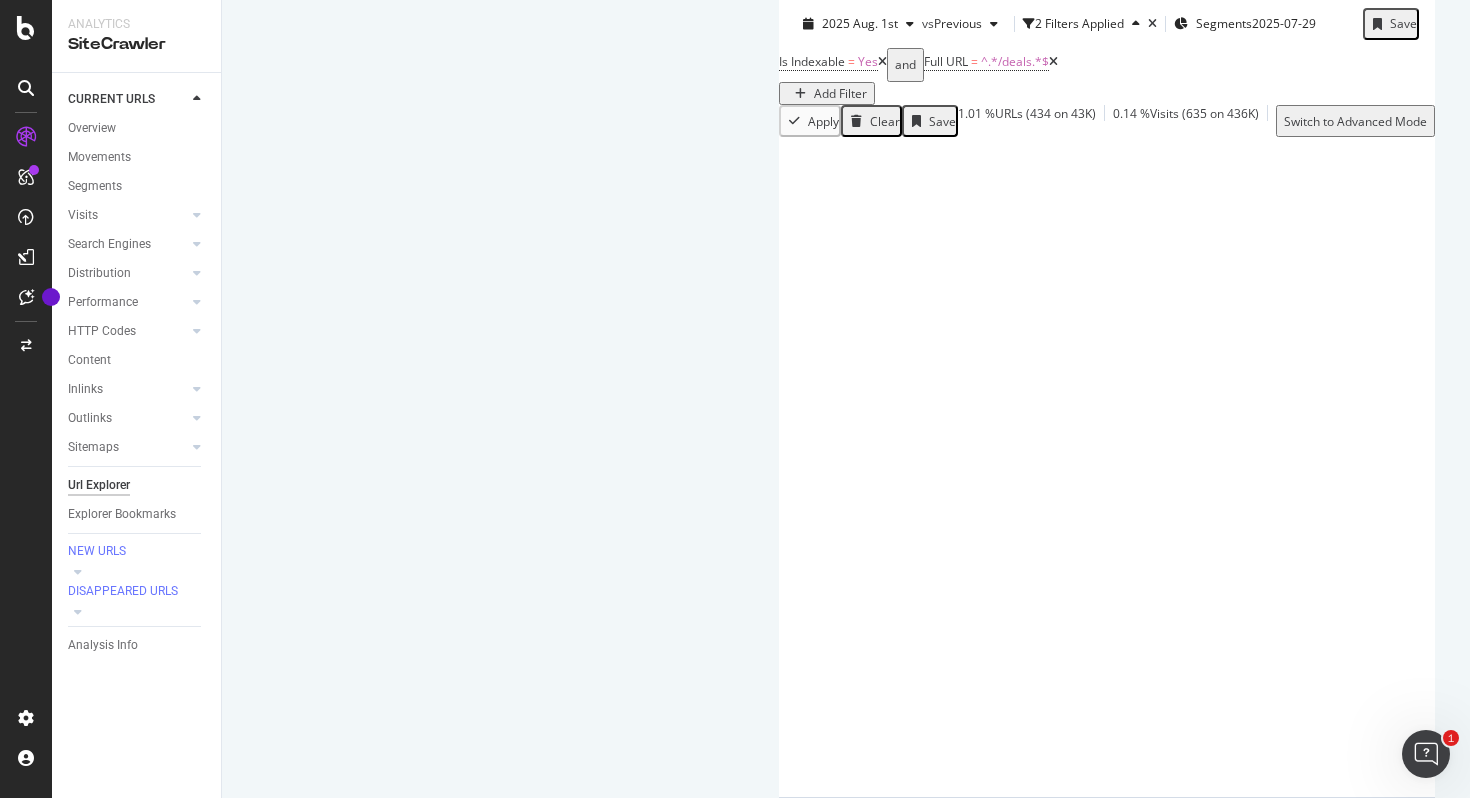 click on "Next" at bounding box center (1609, 886) 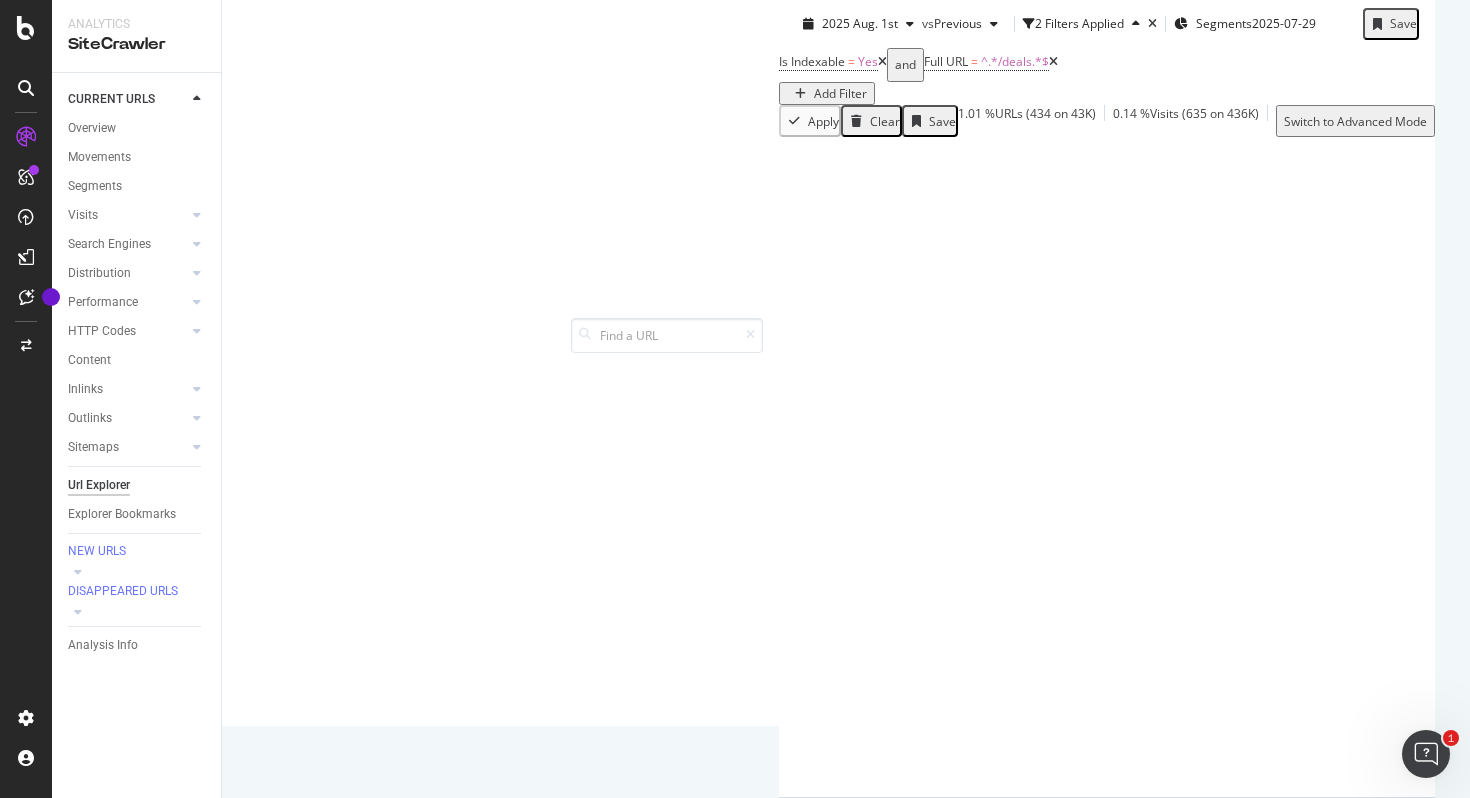 scroll, scrollTop: 3584, scrollLeft: 0, axis: vertical 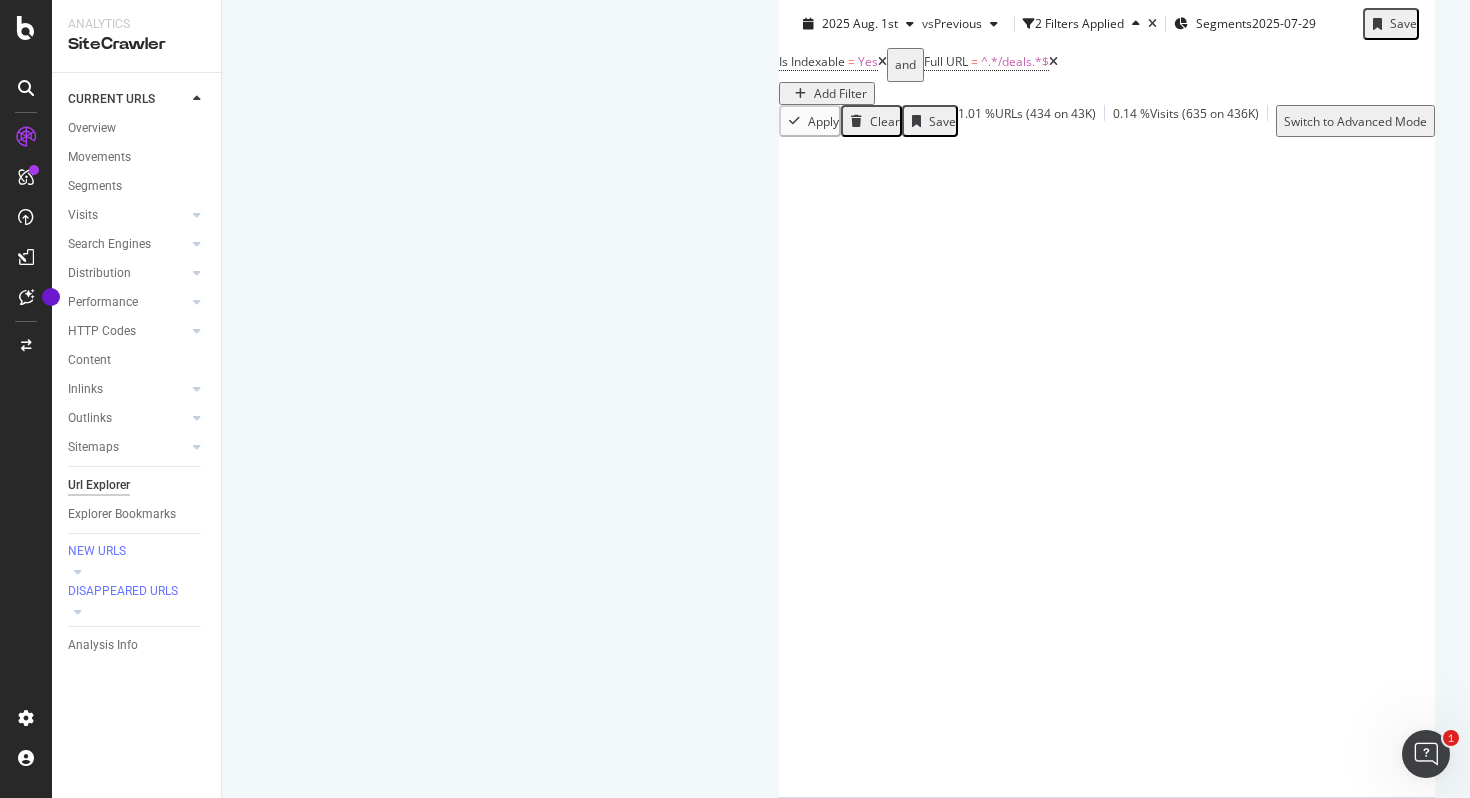 click on "Next" at bounding box center [1609, 1577] 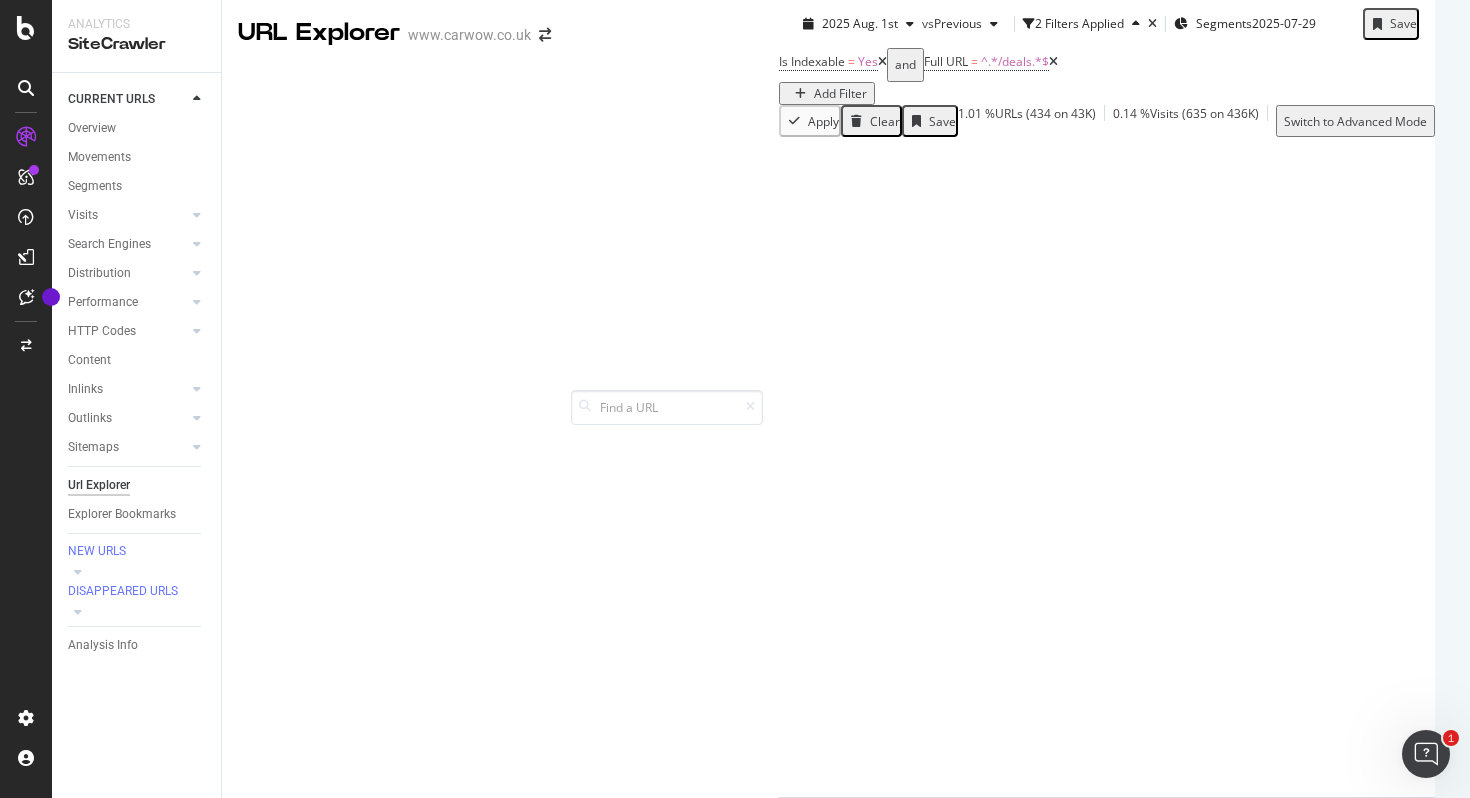 scroll, scrollTop: 3573, scrollLeft: 0, axis: vertical 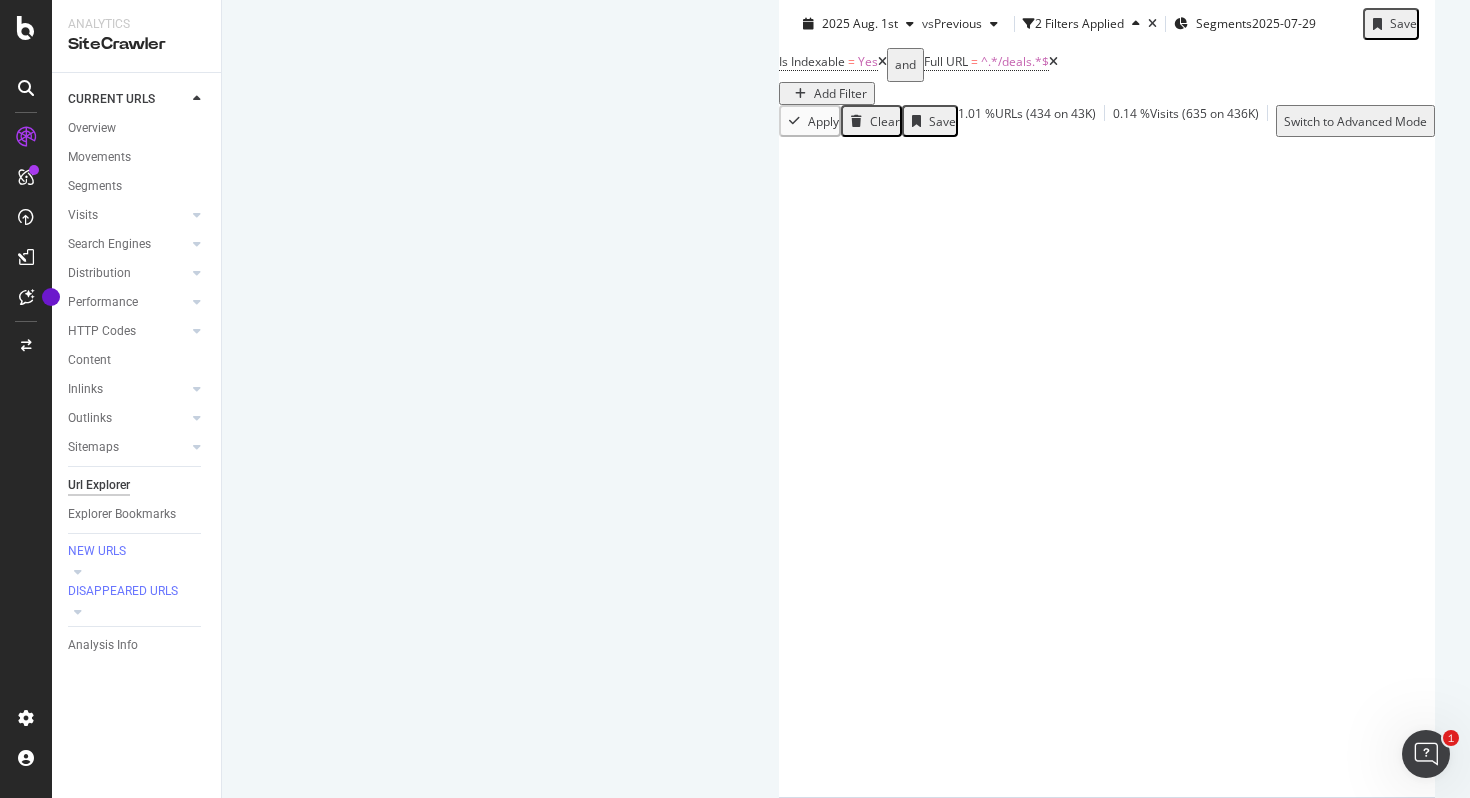 click on "Next" at bounding box center (1609, 814) 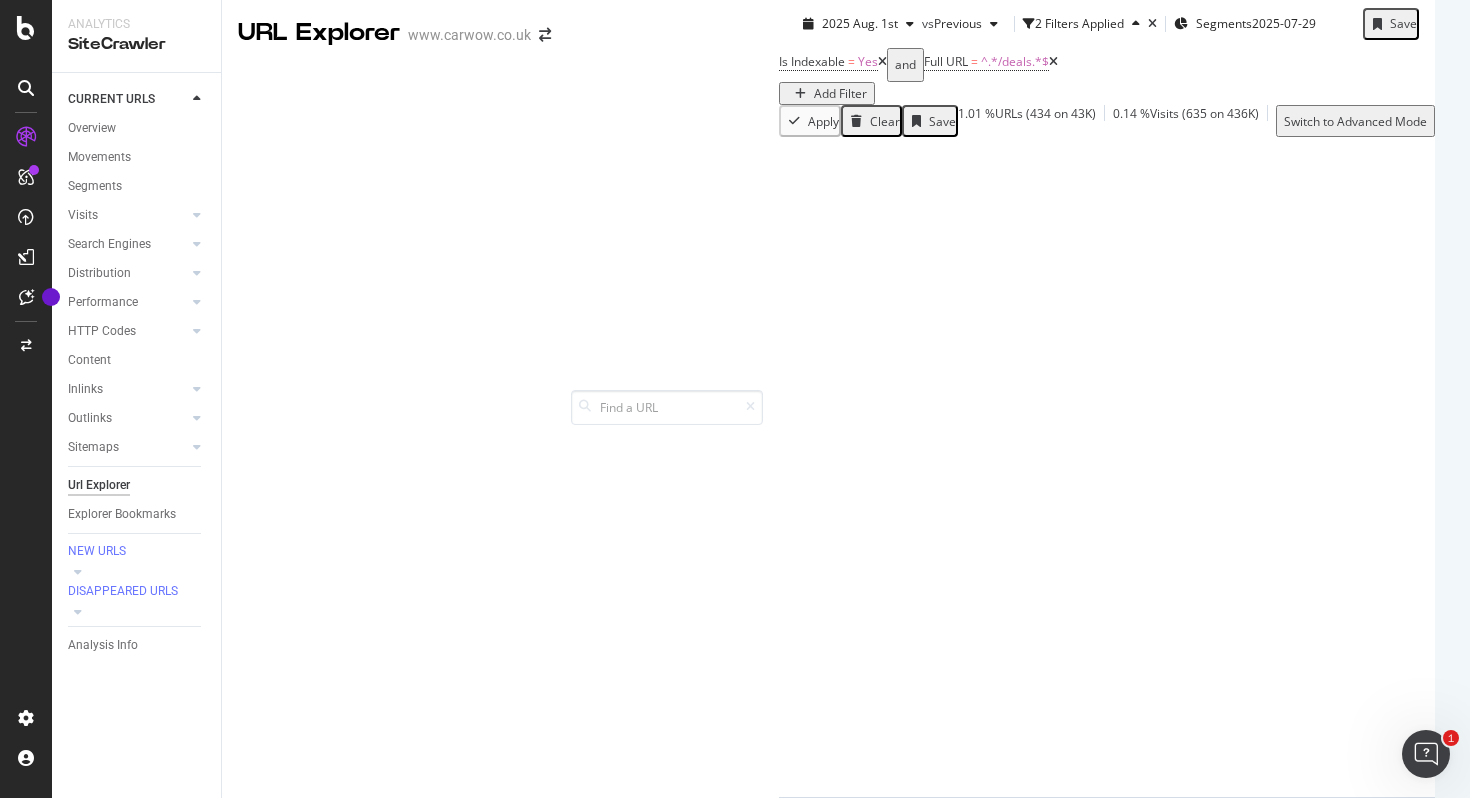 scroll, scrollTop: 3573, scrollLeft: 0, axis: vertical 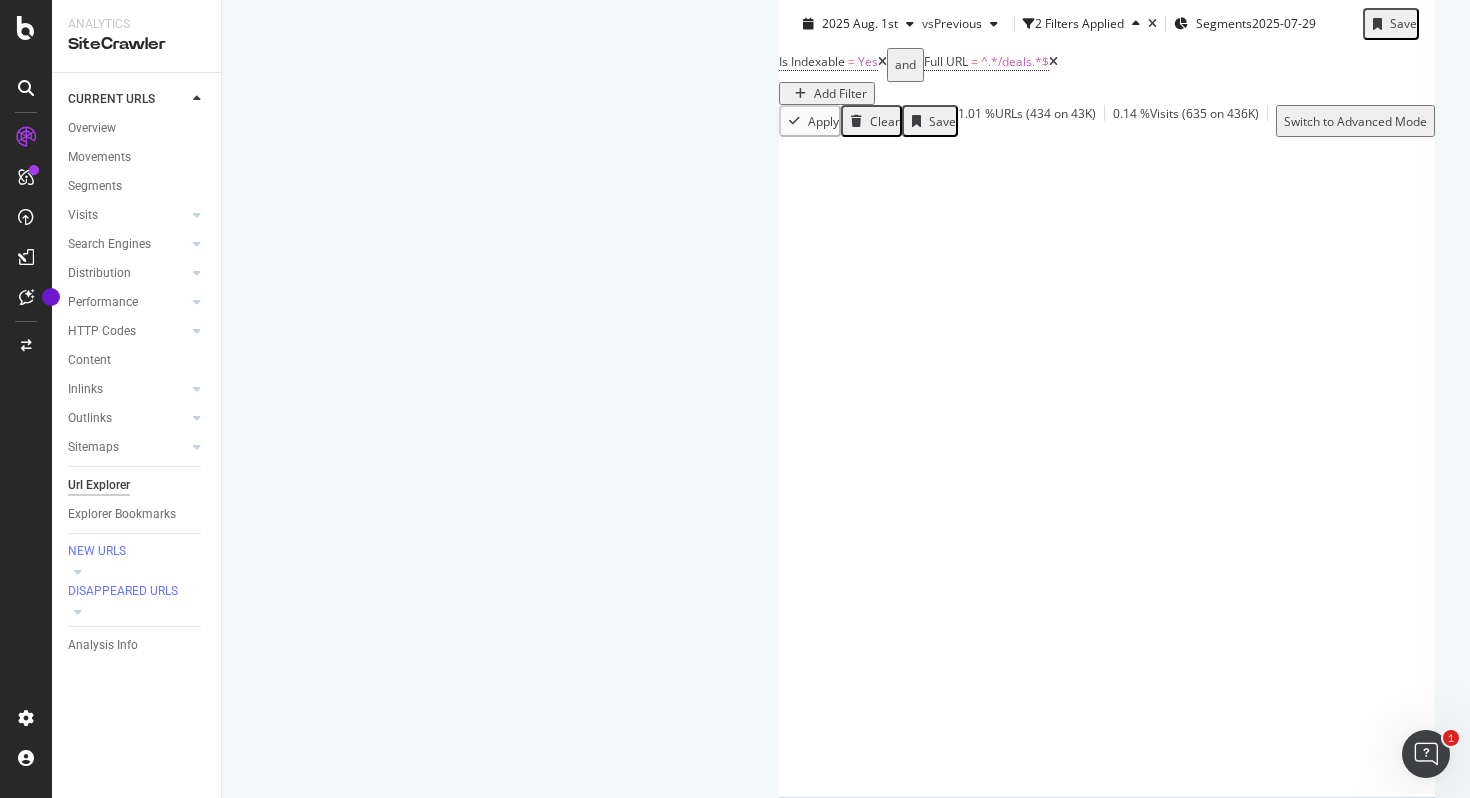click on "Next" at bounding box center [1609, 958] 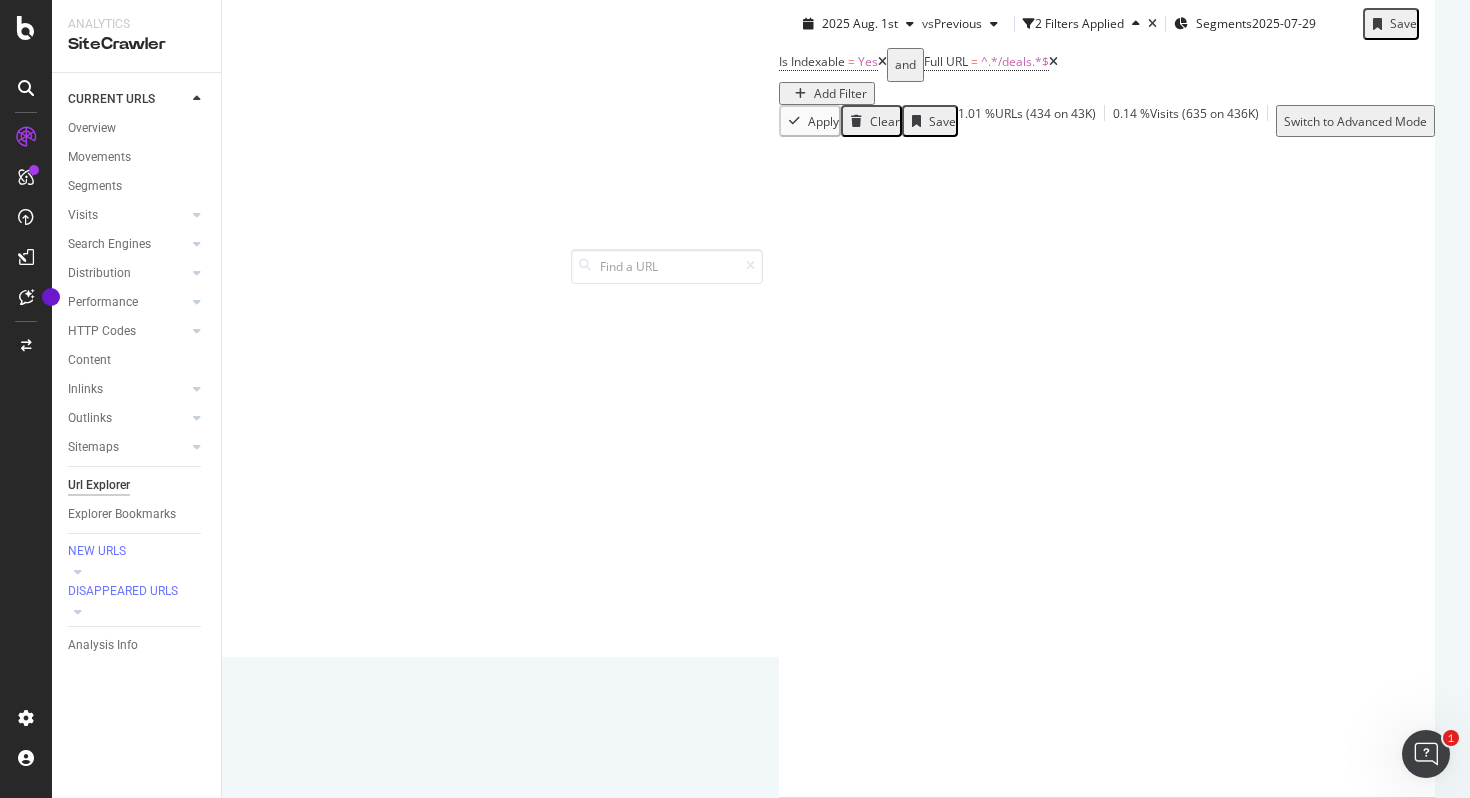 scroll, scrollTop: 0, scrollLeft: 0, axis: both 